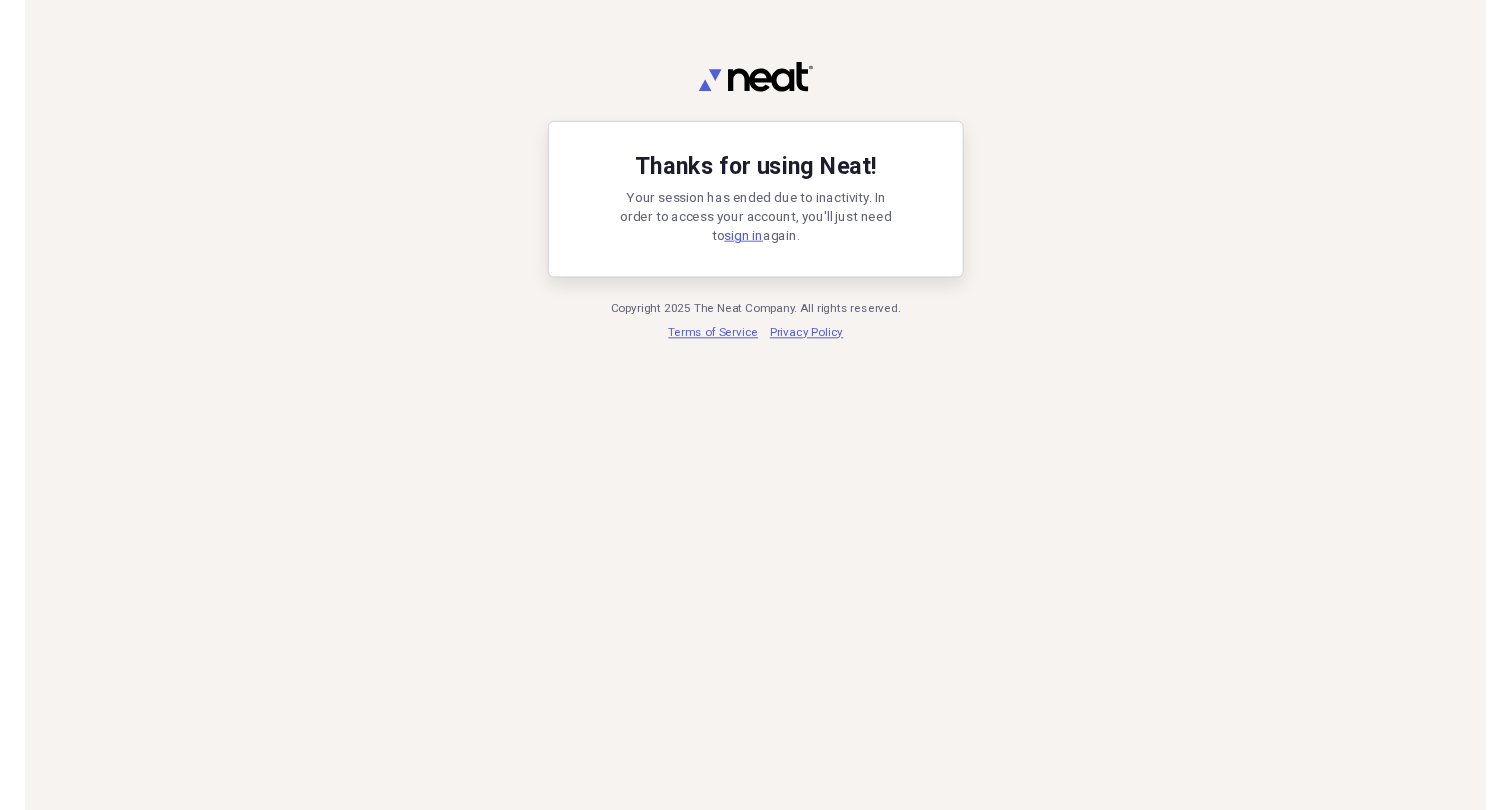 scroll, scrollTop: 0, scrollLeft: 0, axis: both 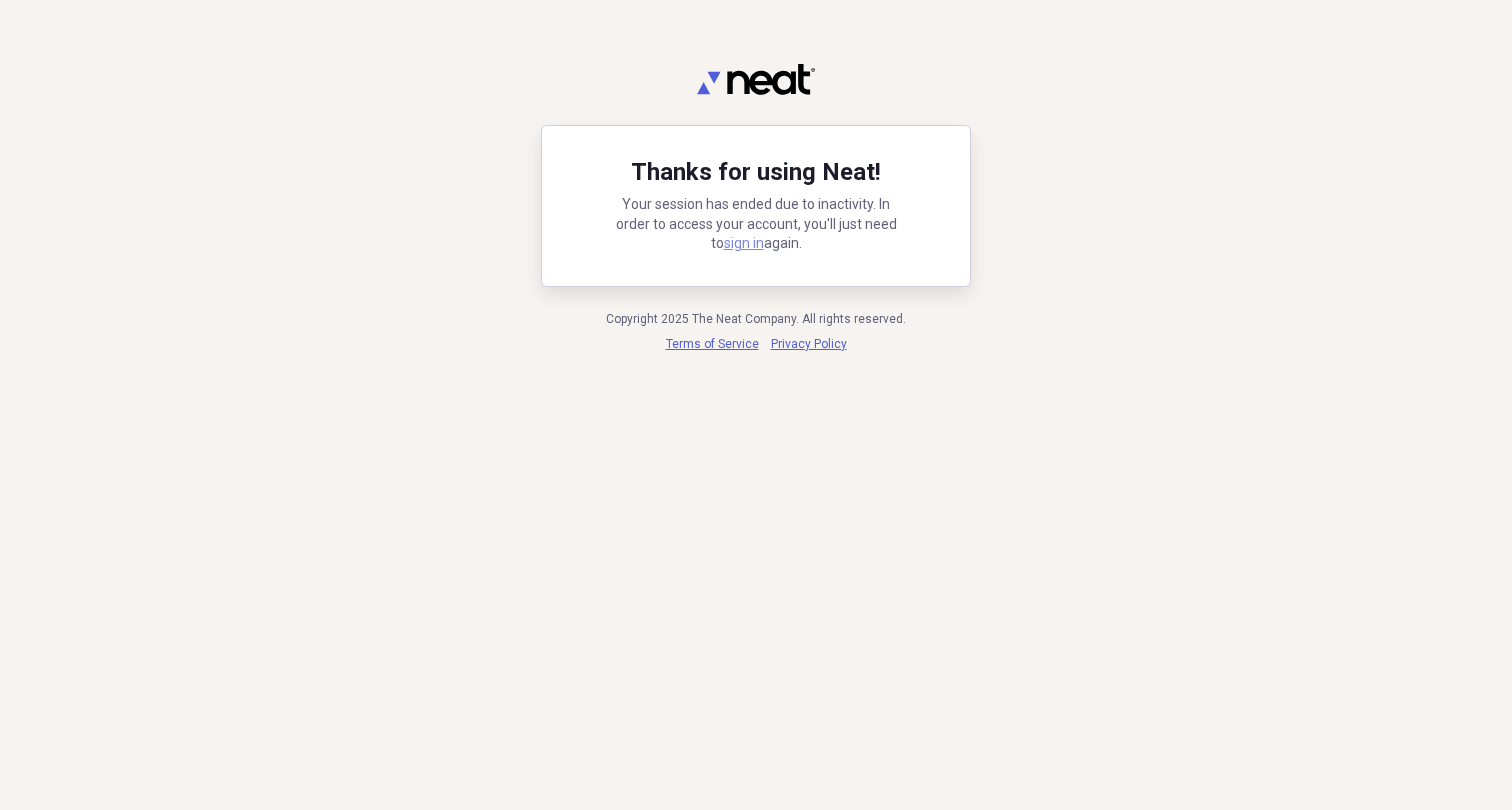 click on "sign in" at bounding box center (744, 243) 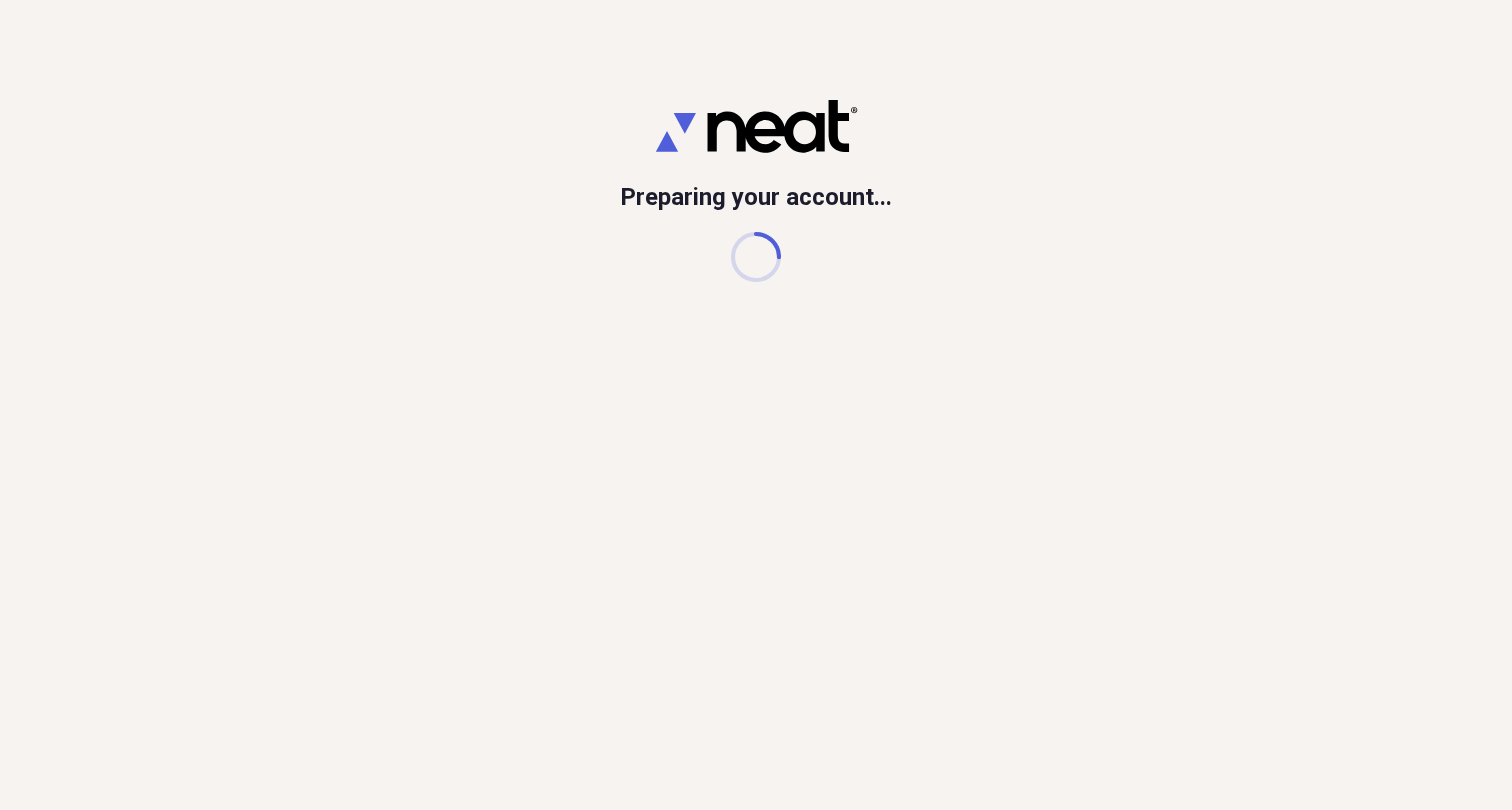 scroll, scrollTop: 0, scrollLeft: 0, axis: both 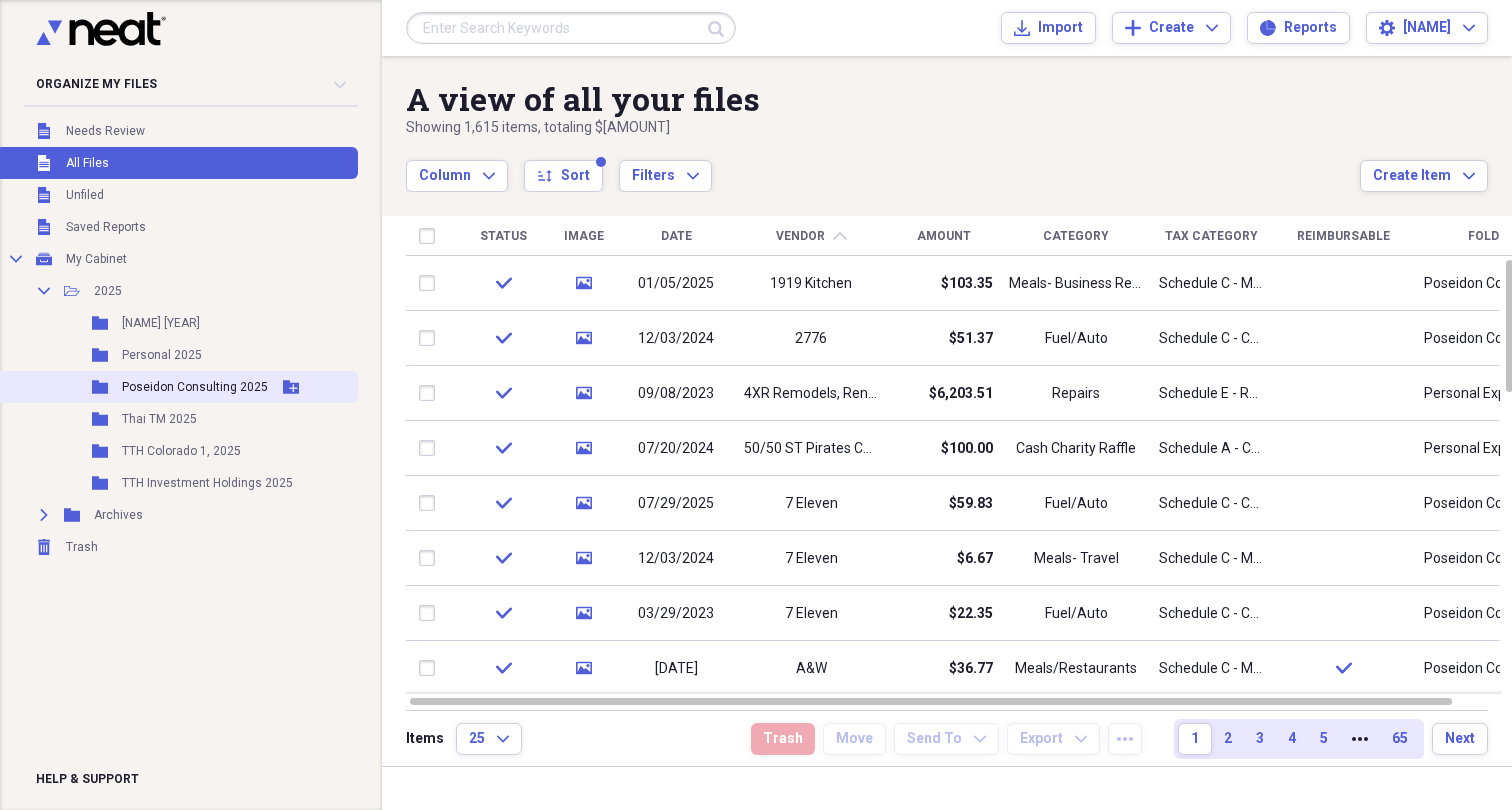 click on "Poseidon Consulting 2025" at bounding box center [195, 387] 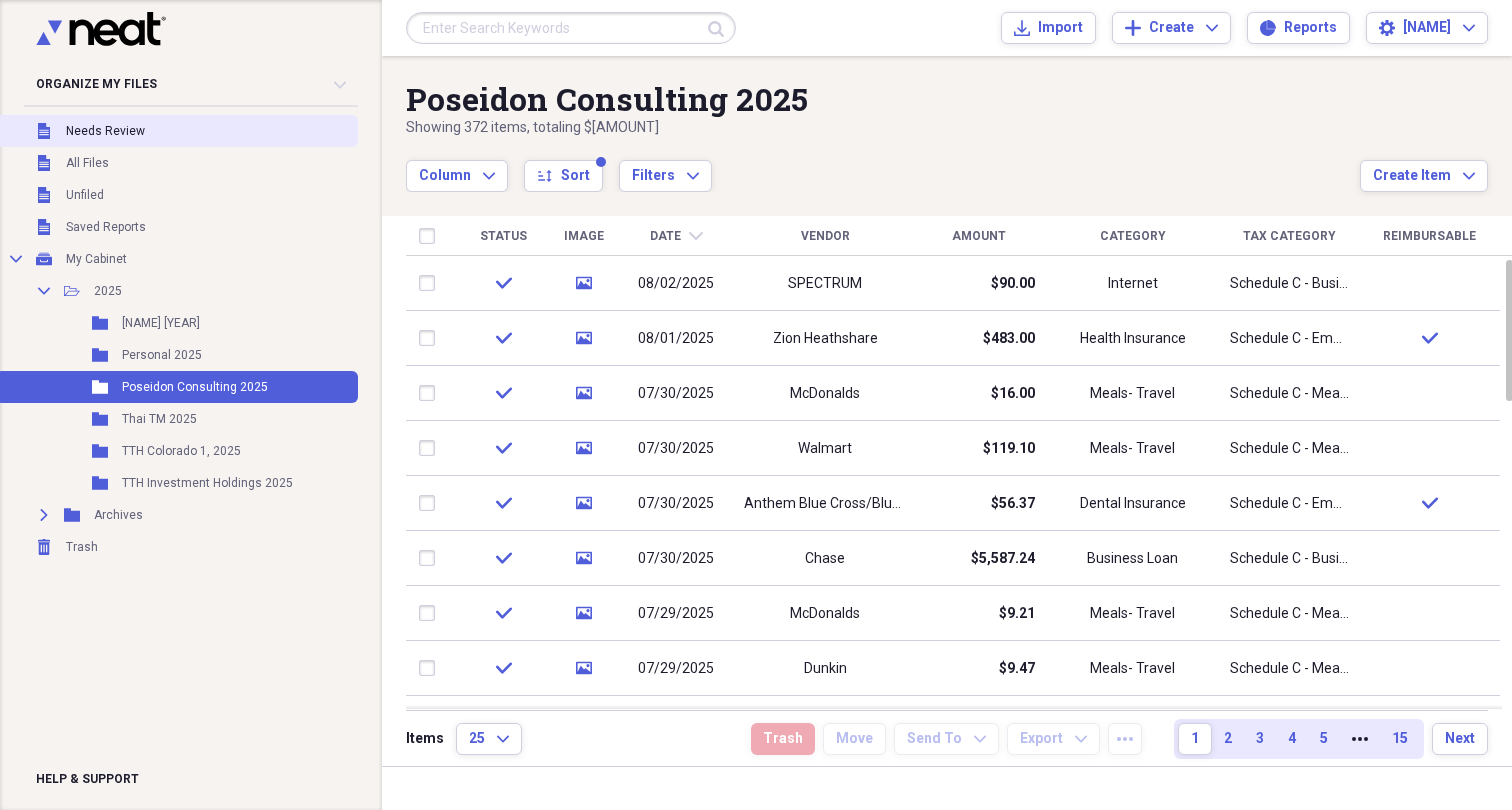 click on "Needs Review" at bounding box center (105, 131) 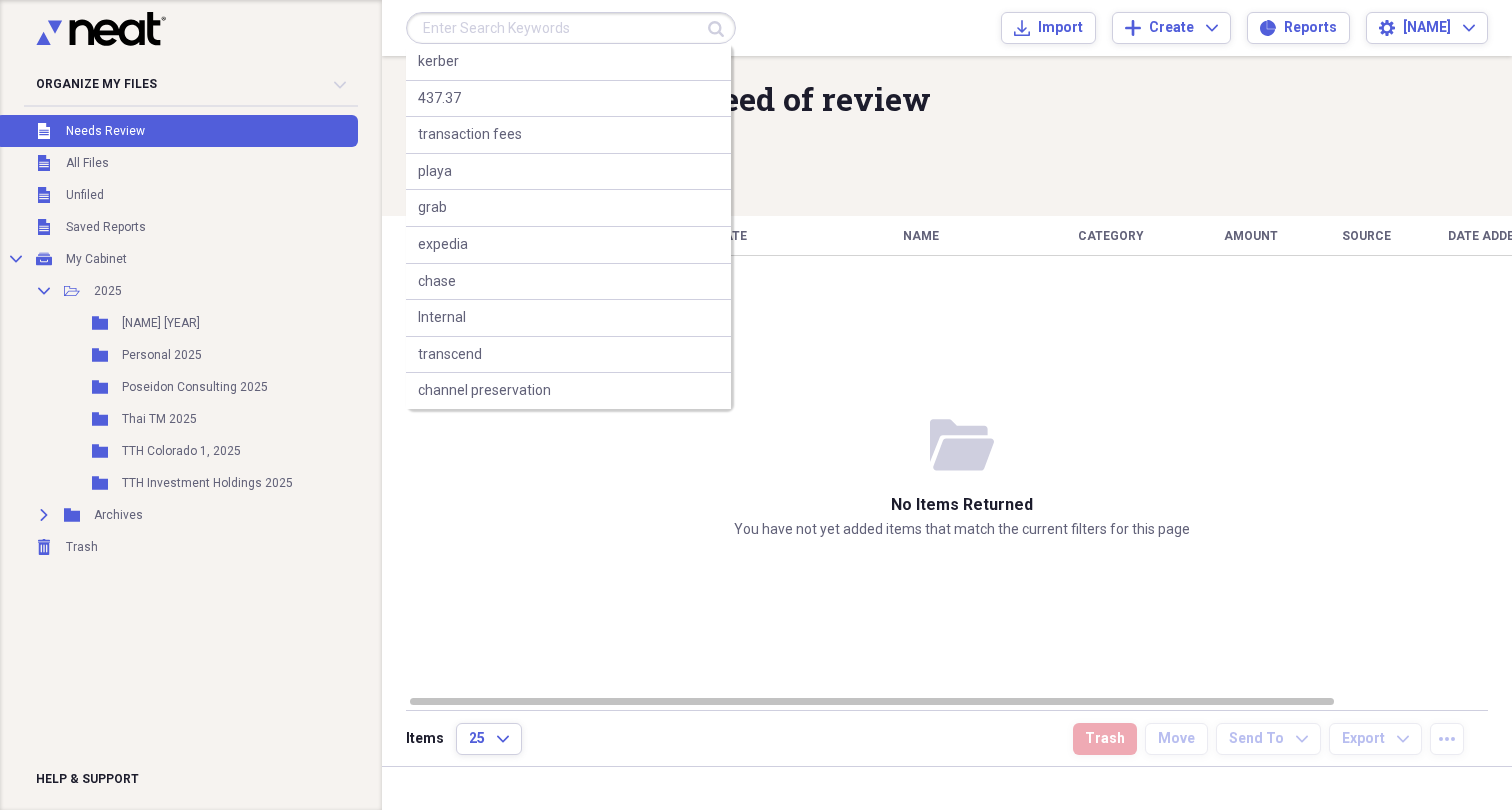 click at bounding box center (571, 28) 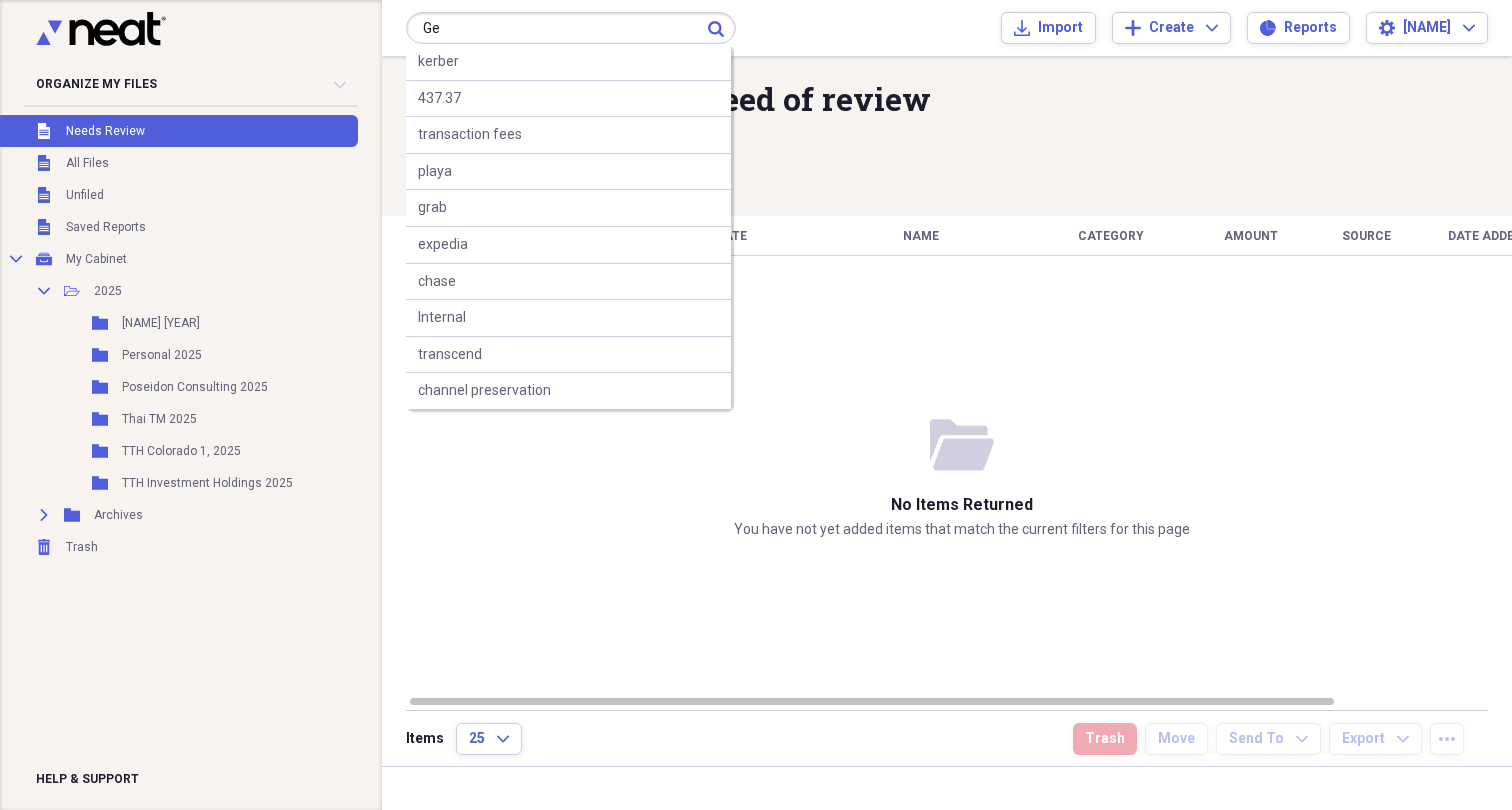 type on "G" 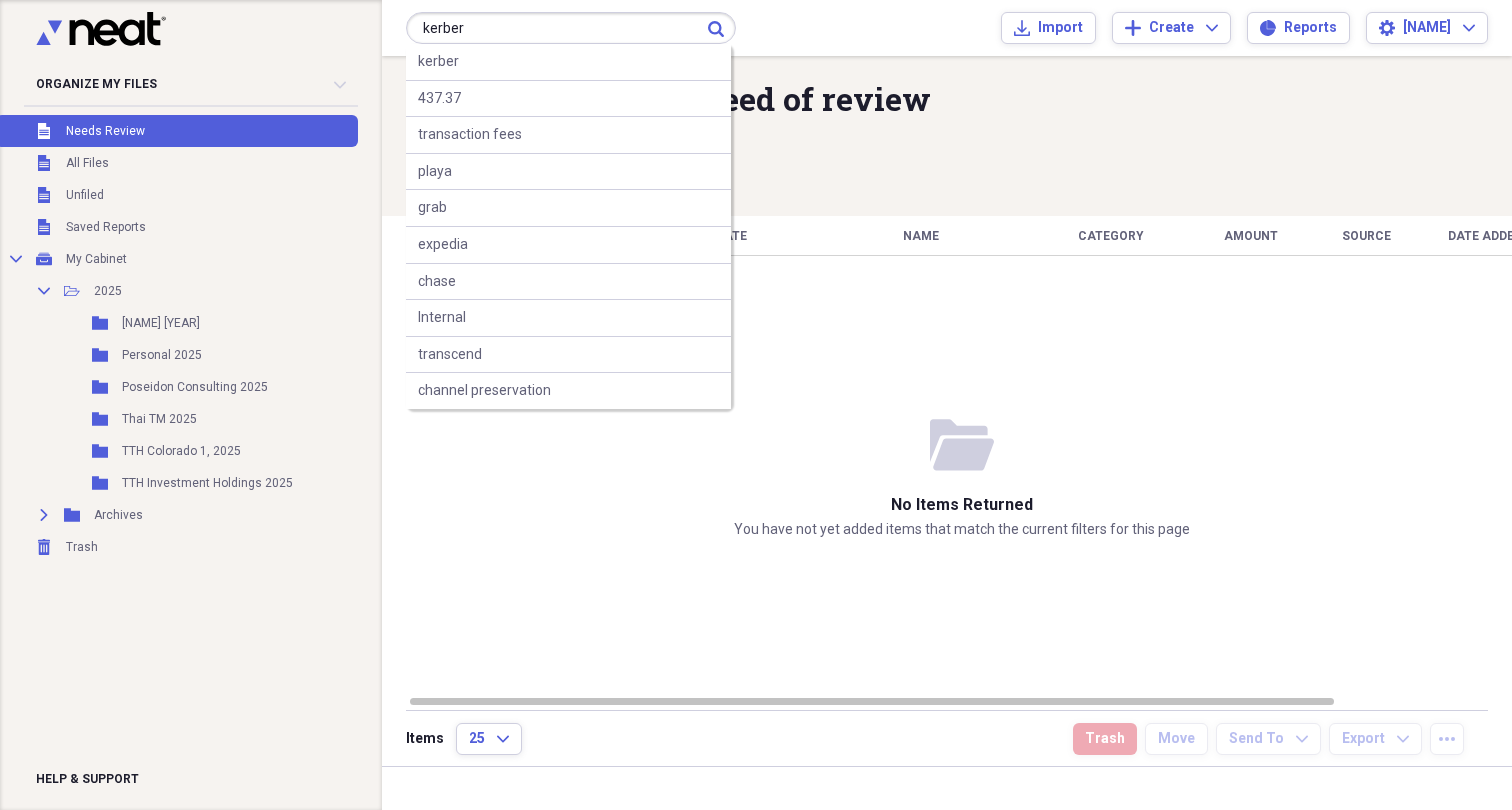 type on "kerber" 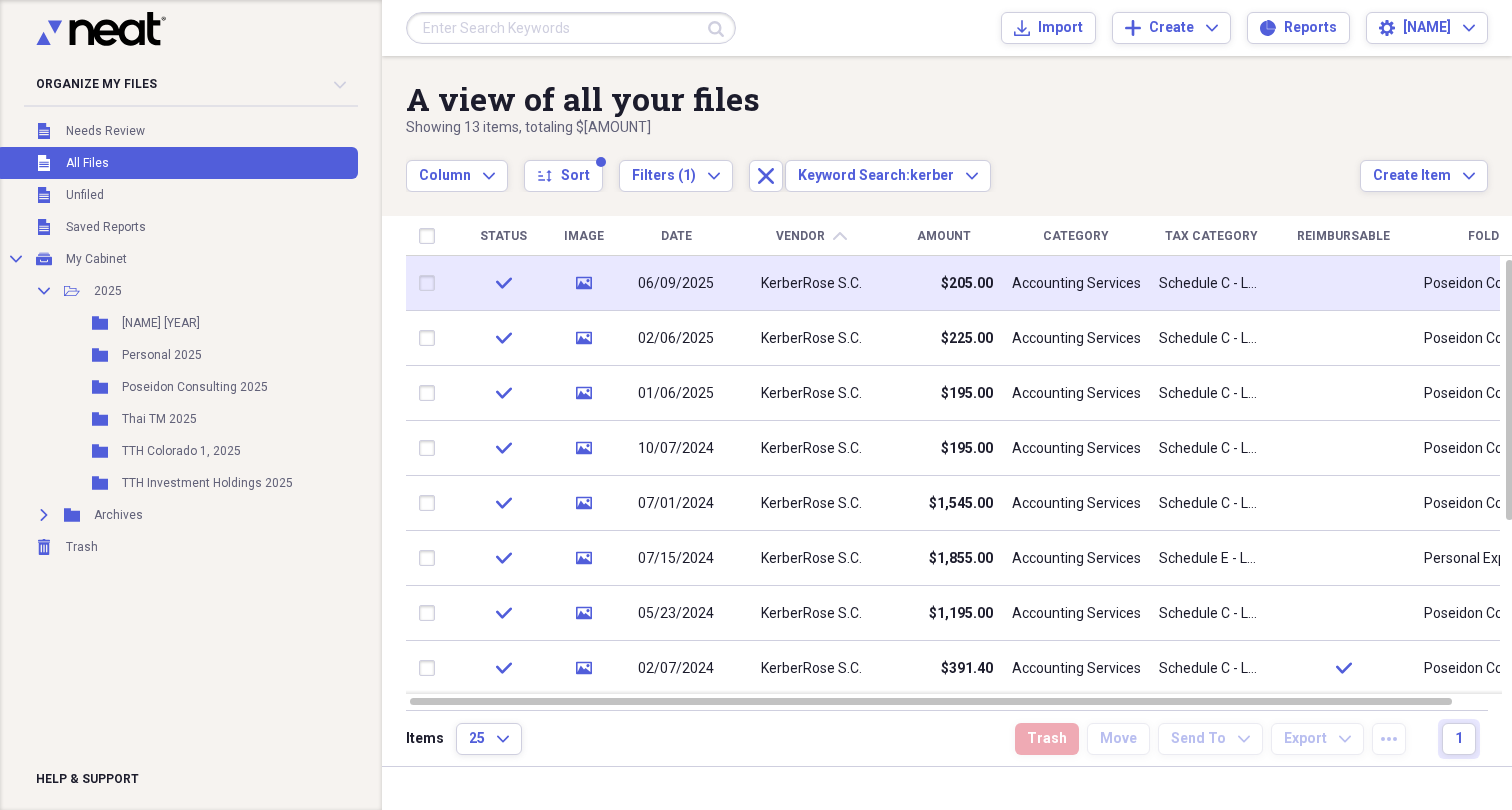 click on "media" at bounding box center (583, 283) 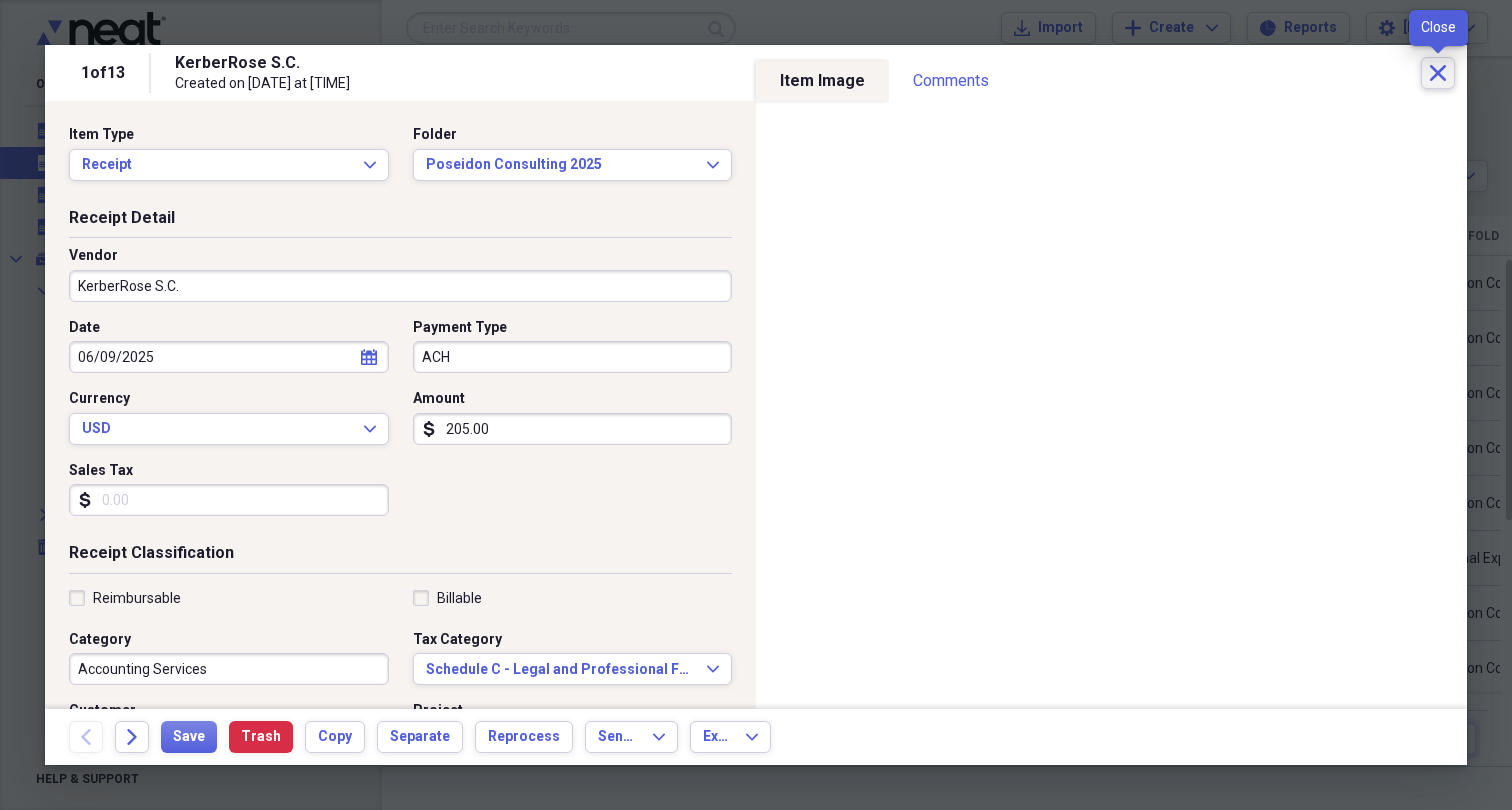 click on "Close" 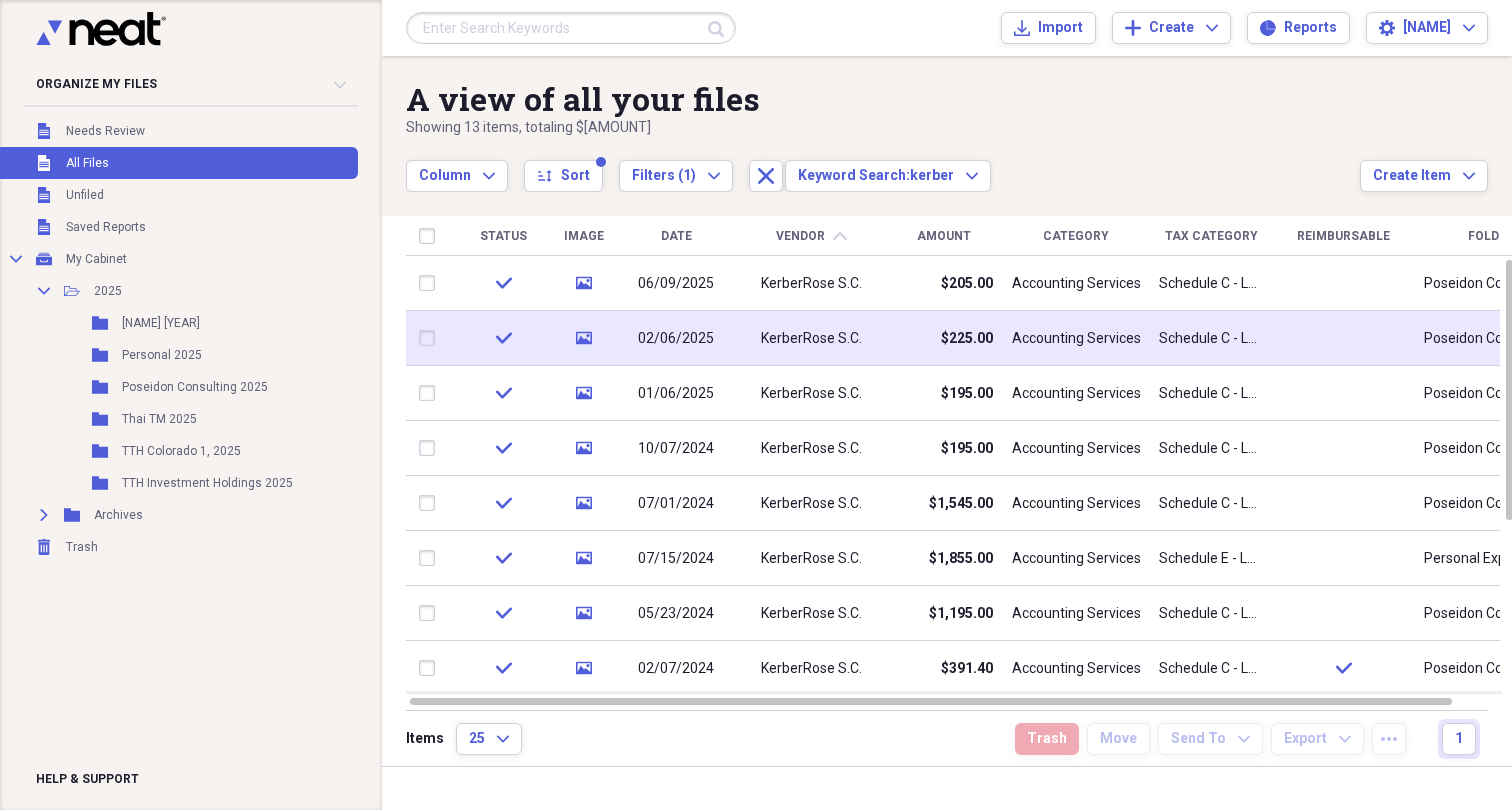 click on "KerberRose S.C." at bounding box center [811, 338] 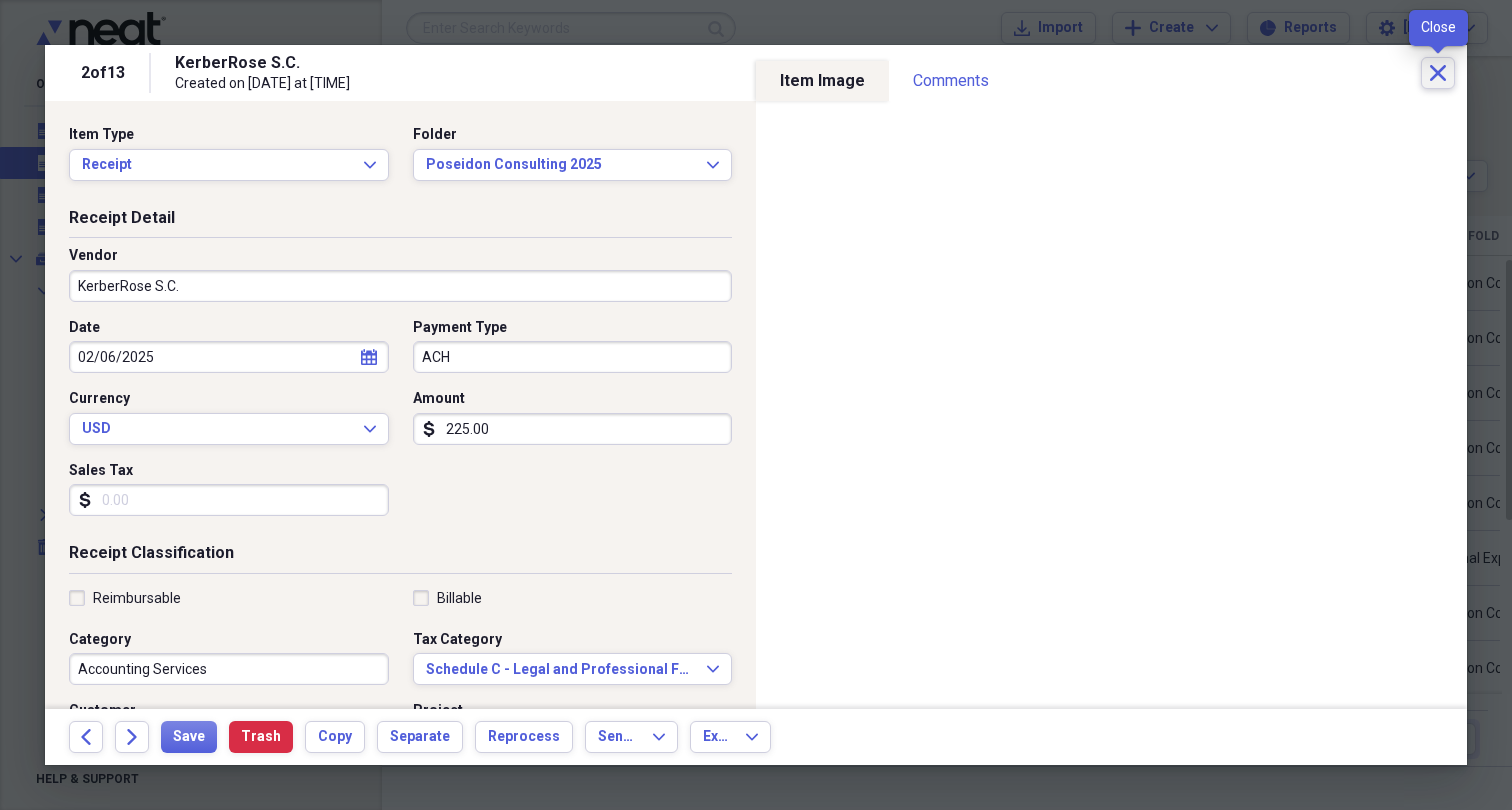 click on "Close" 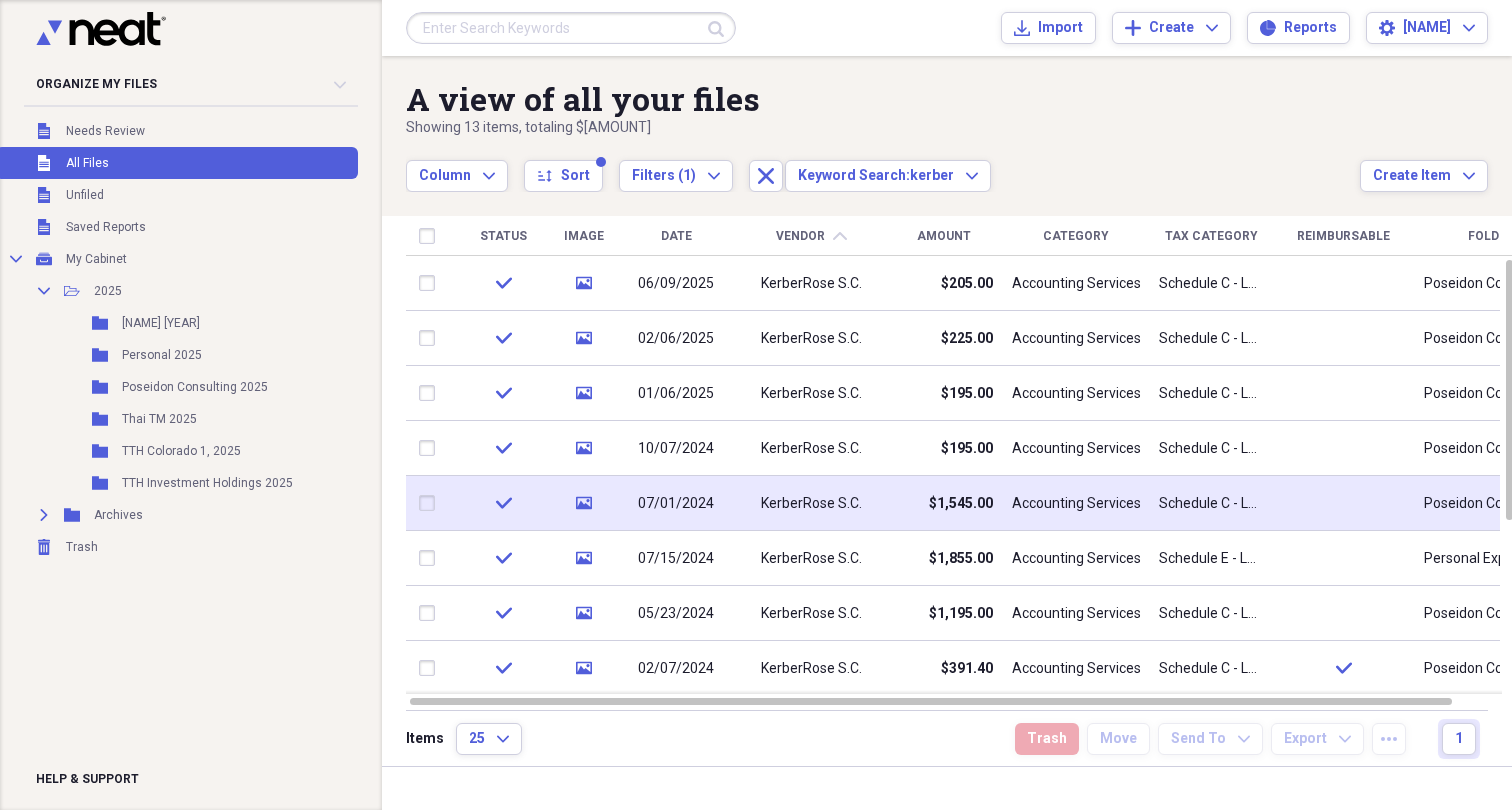 click on "07/01/2024" at bounding box center [676, 503] 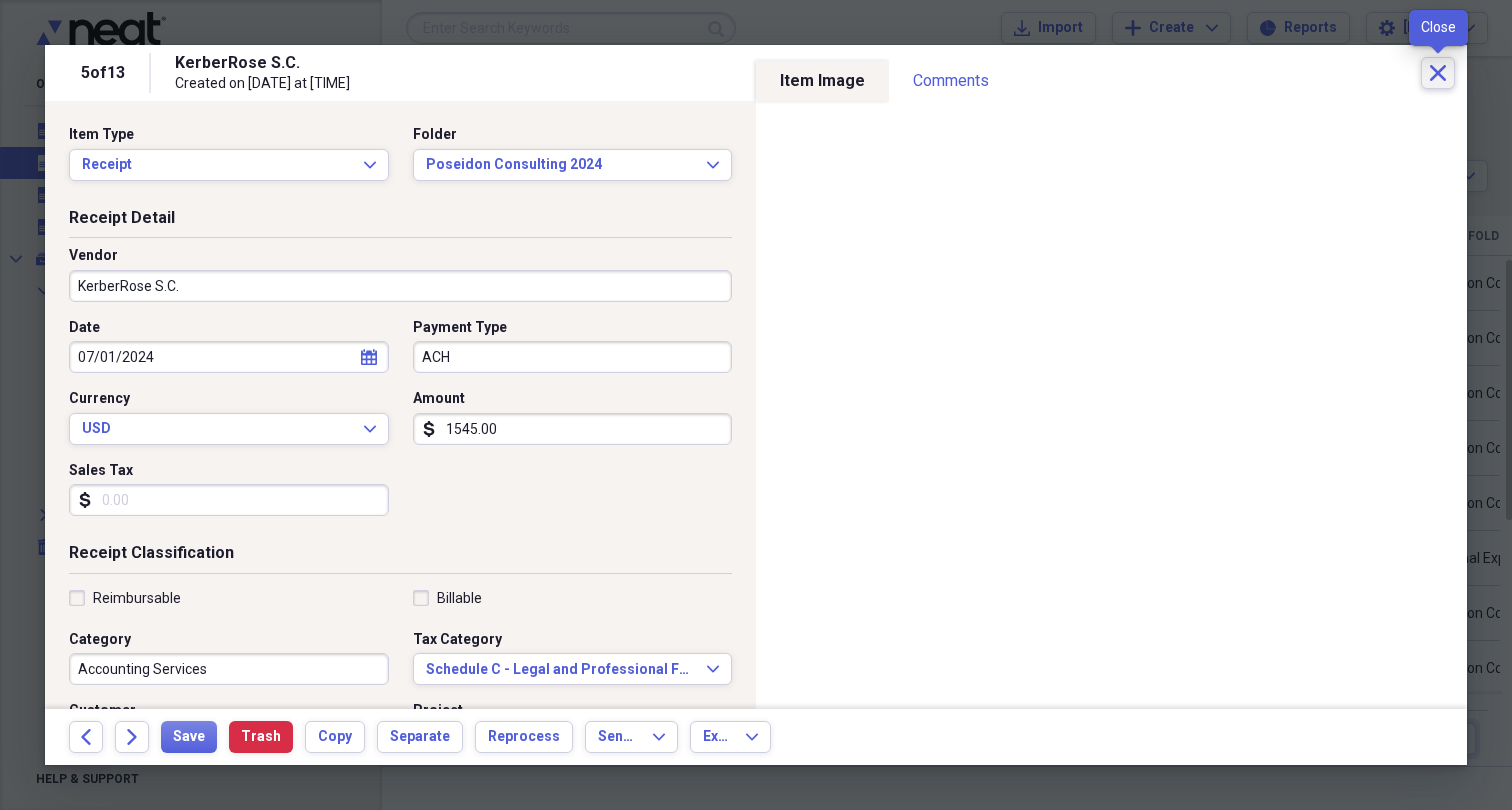 click 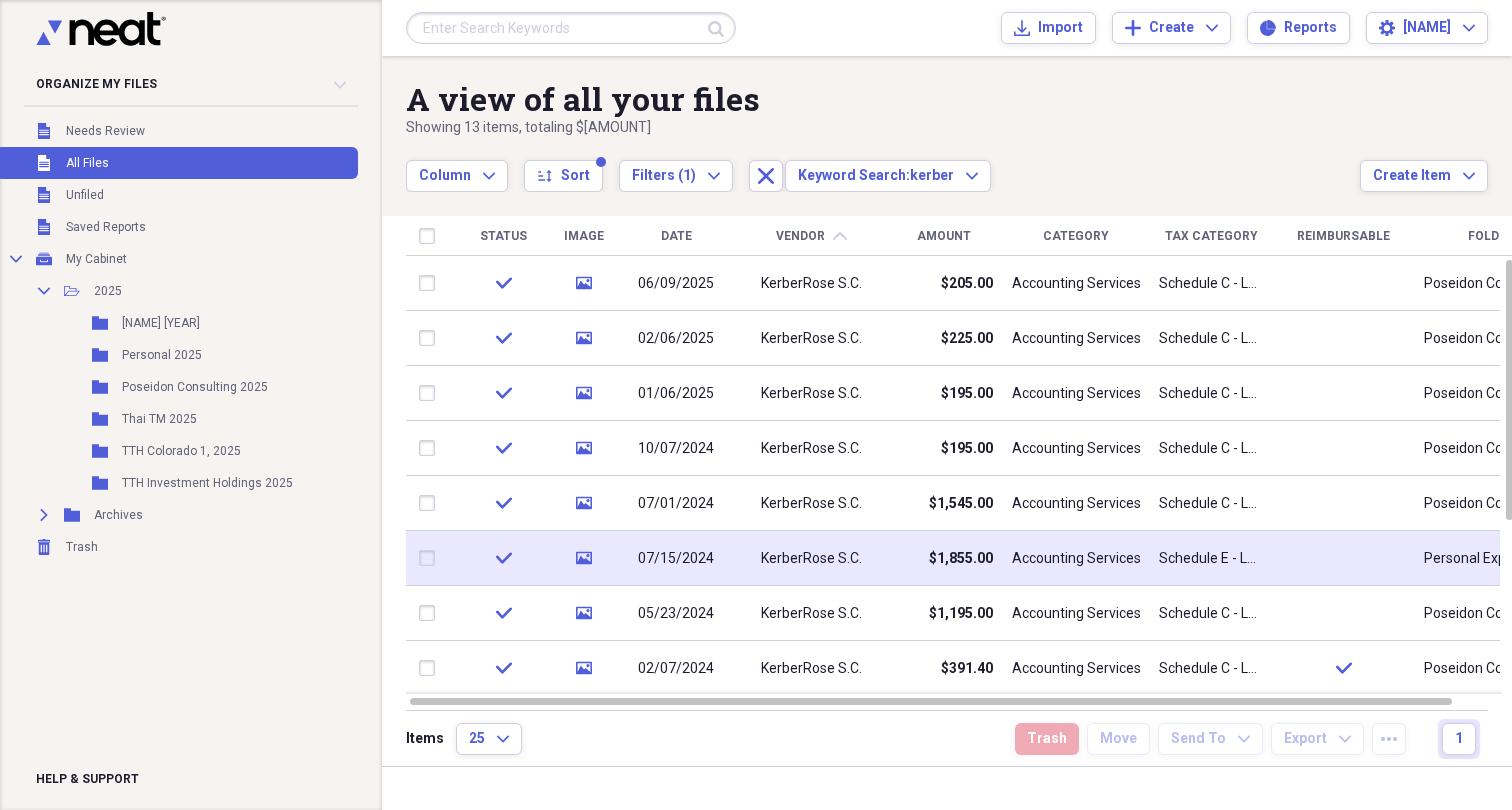 click on "$1,855.00" at bounding box center (943, 558) 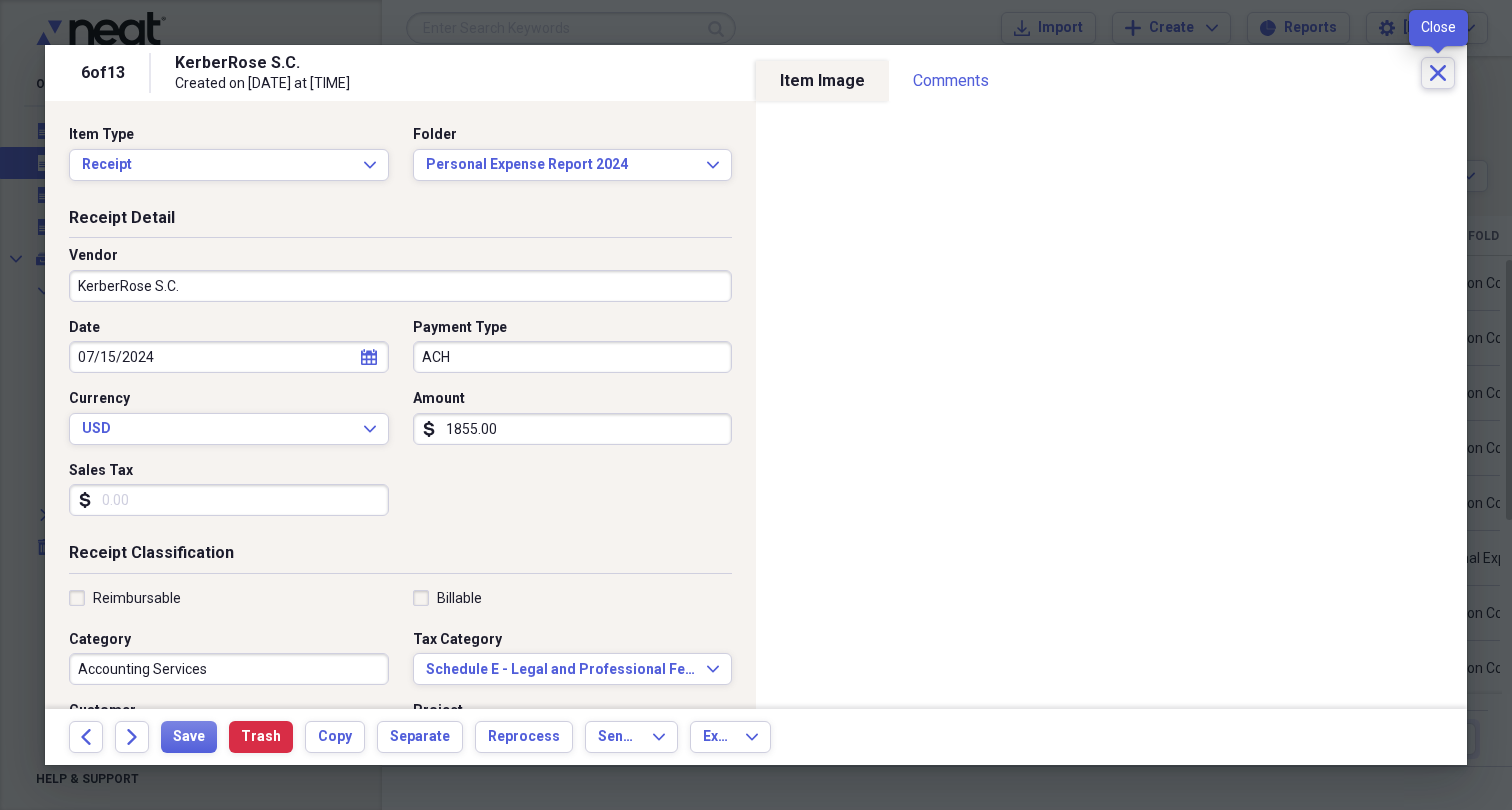 click on "Close" 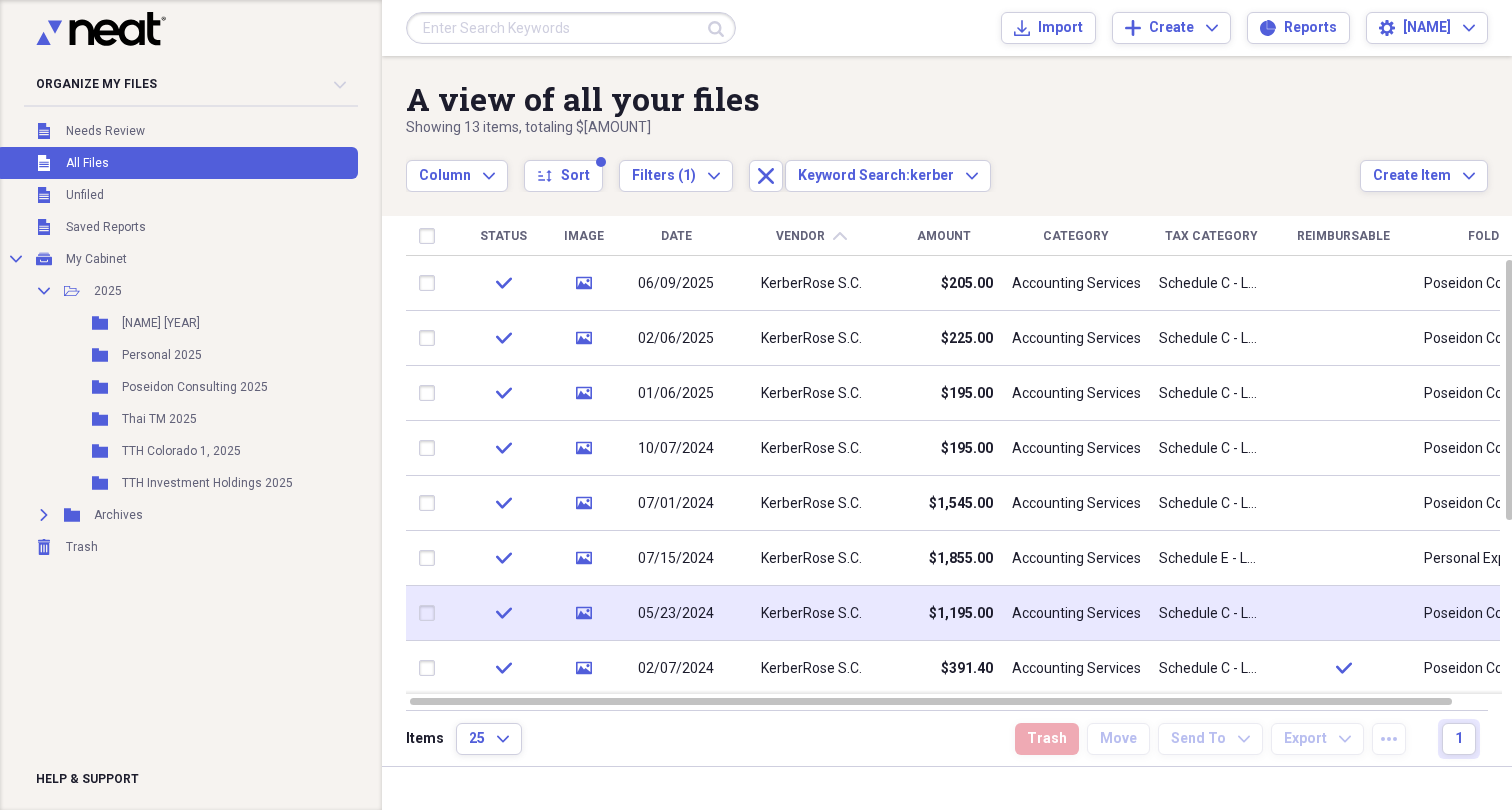 click on "KerberRose S.C." at bounding box center (811, 614) 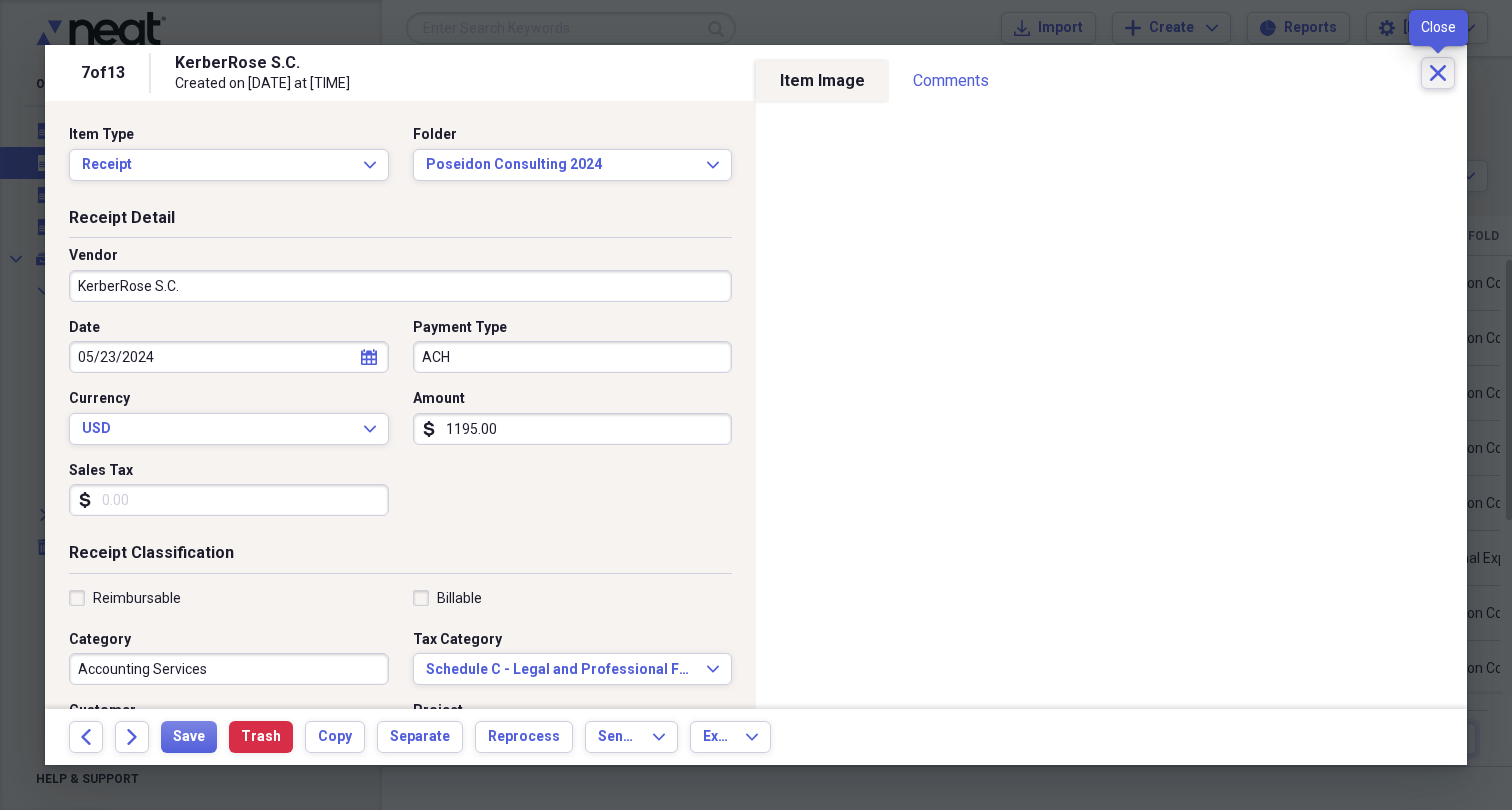 click on "Close" 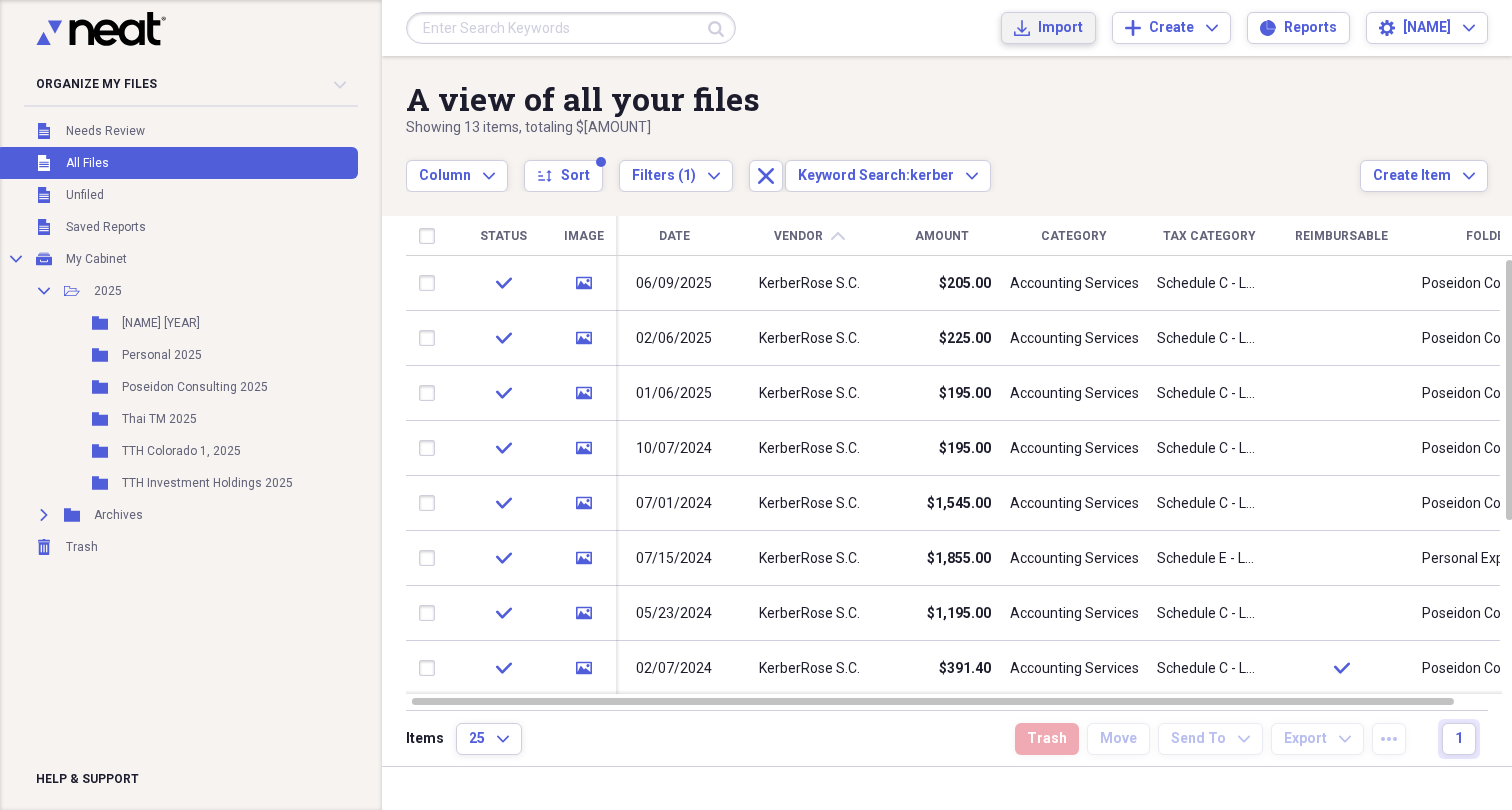 click on "Import" at bounding box center (1060, 28) 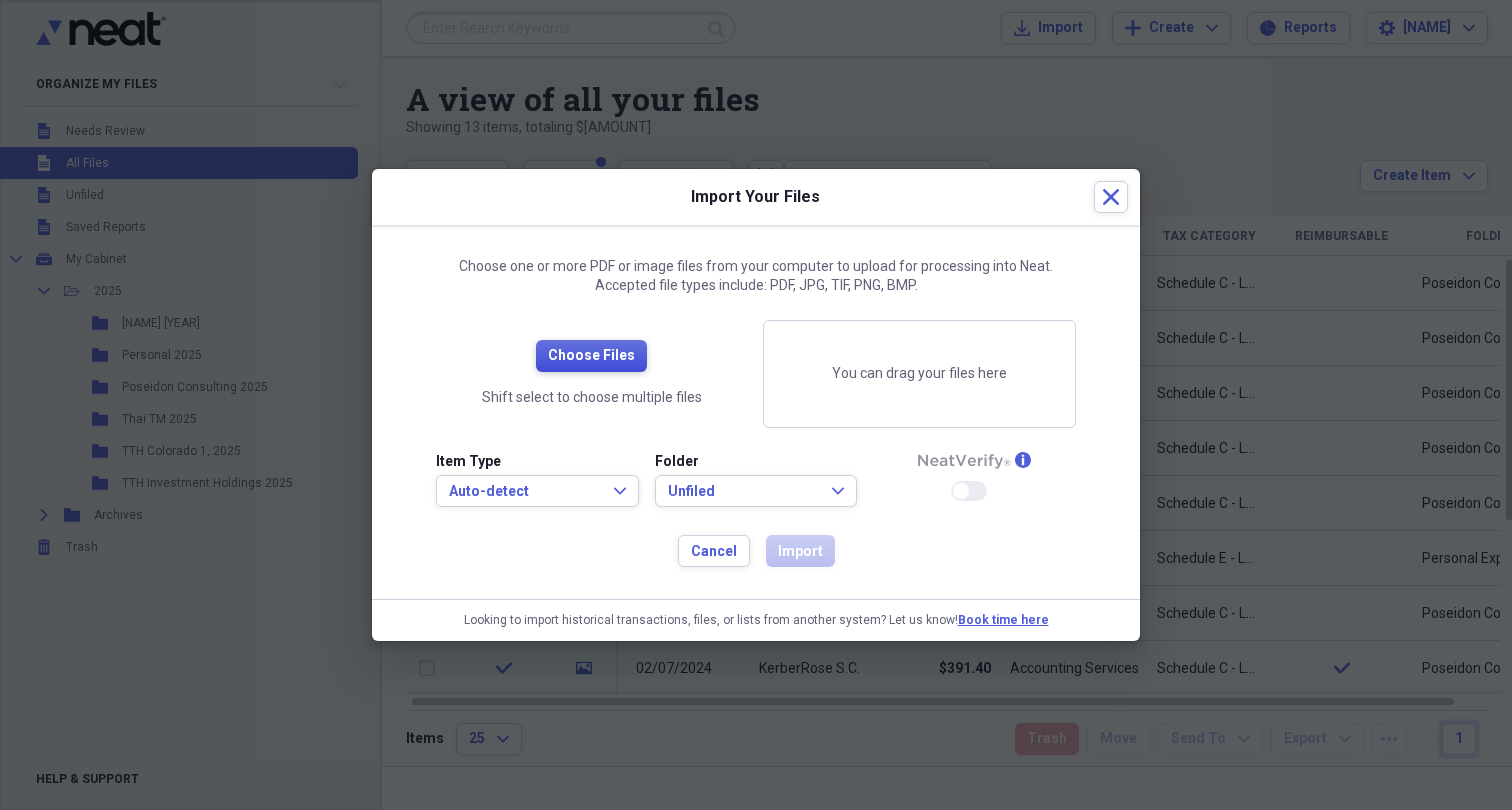 click on "Choose Files" at bounding box center (591, 356) 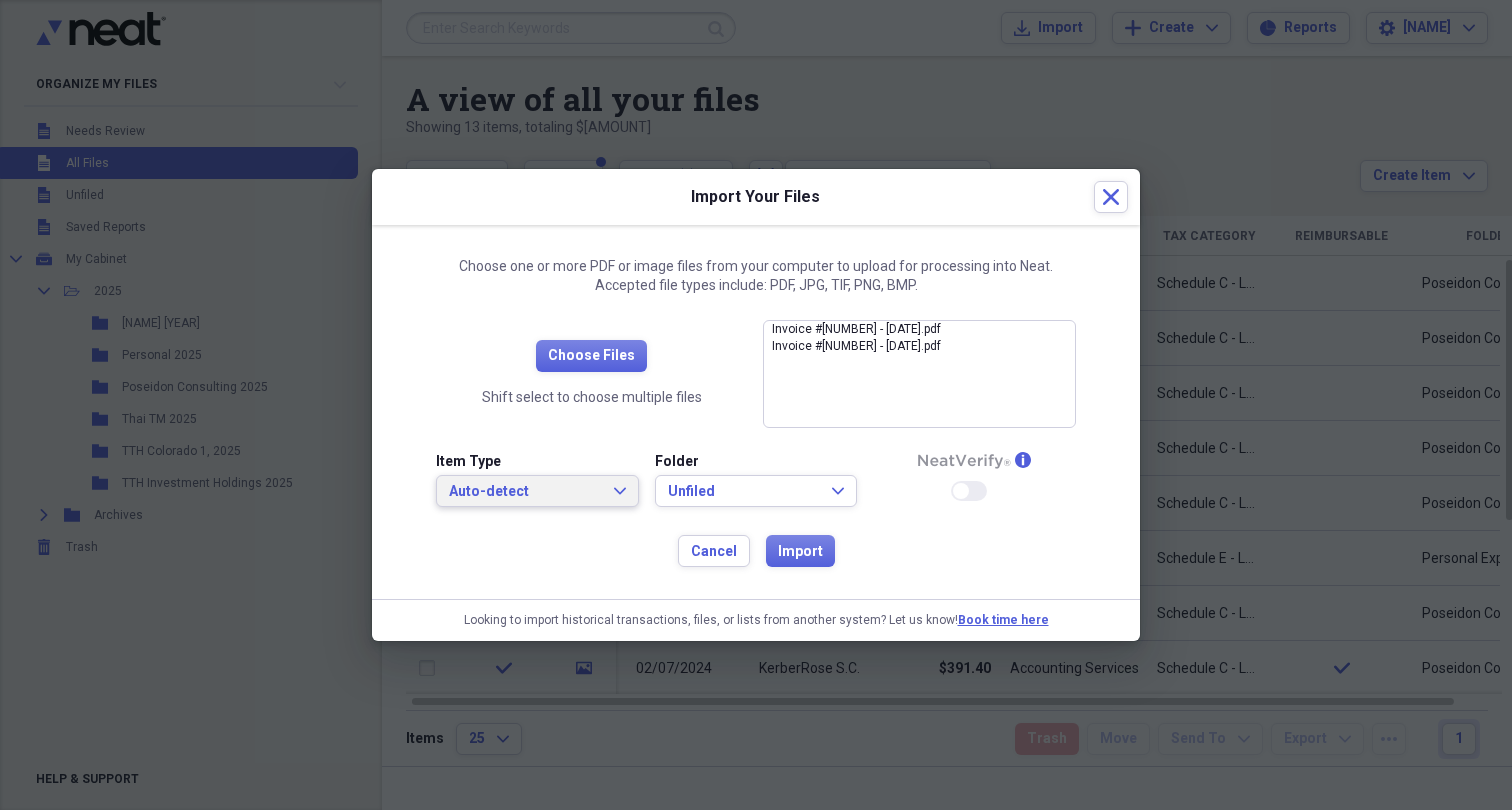 click on "Auto-detect Expand" at bounding box center [537, 492] 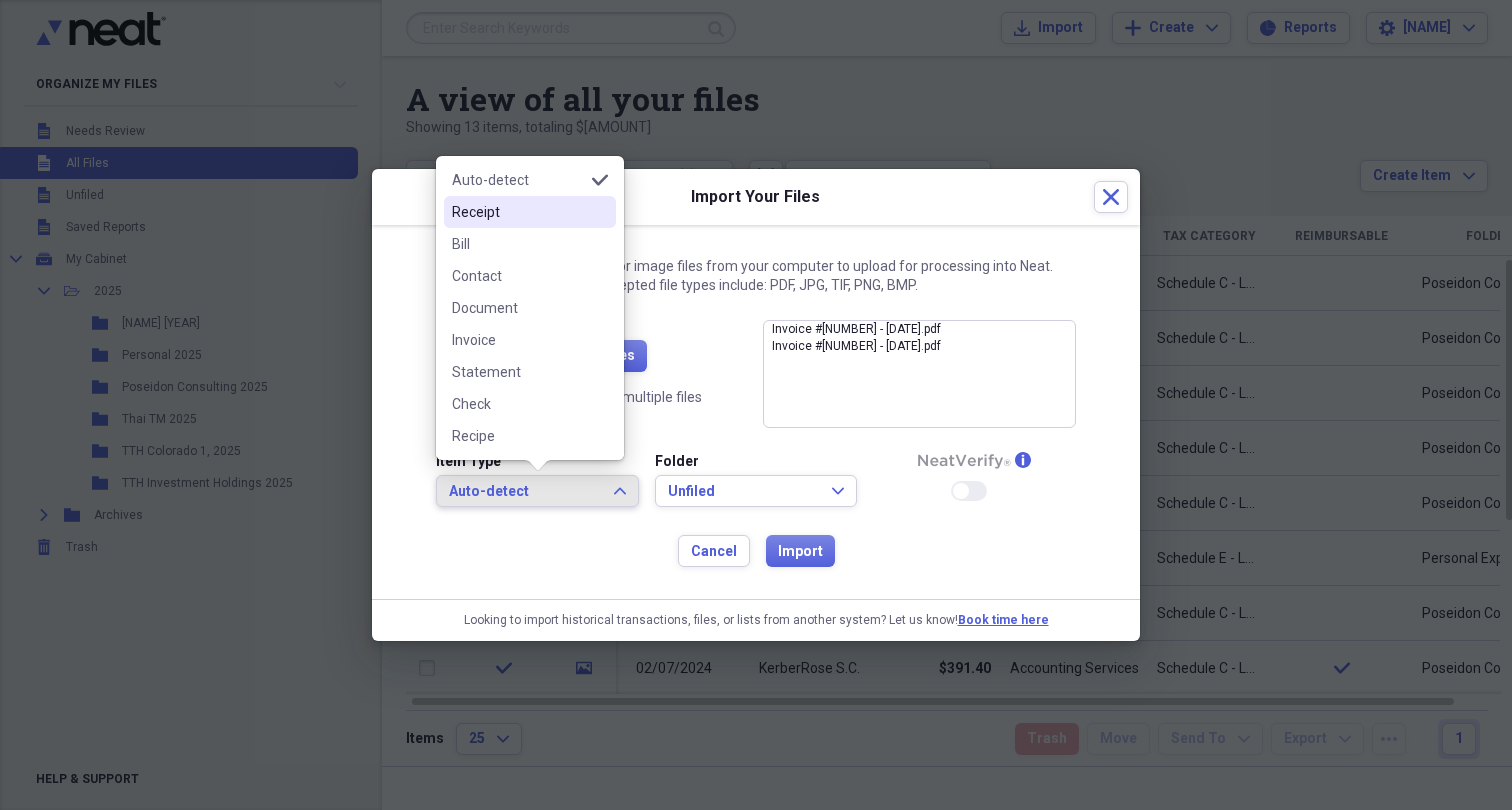 click on "Receipt" at bounding box center (518, 212) 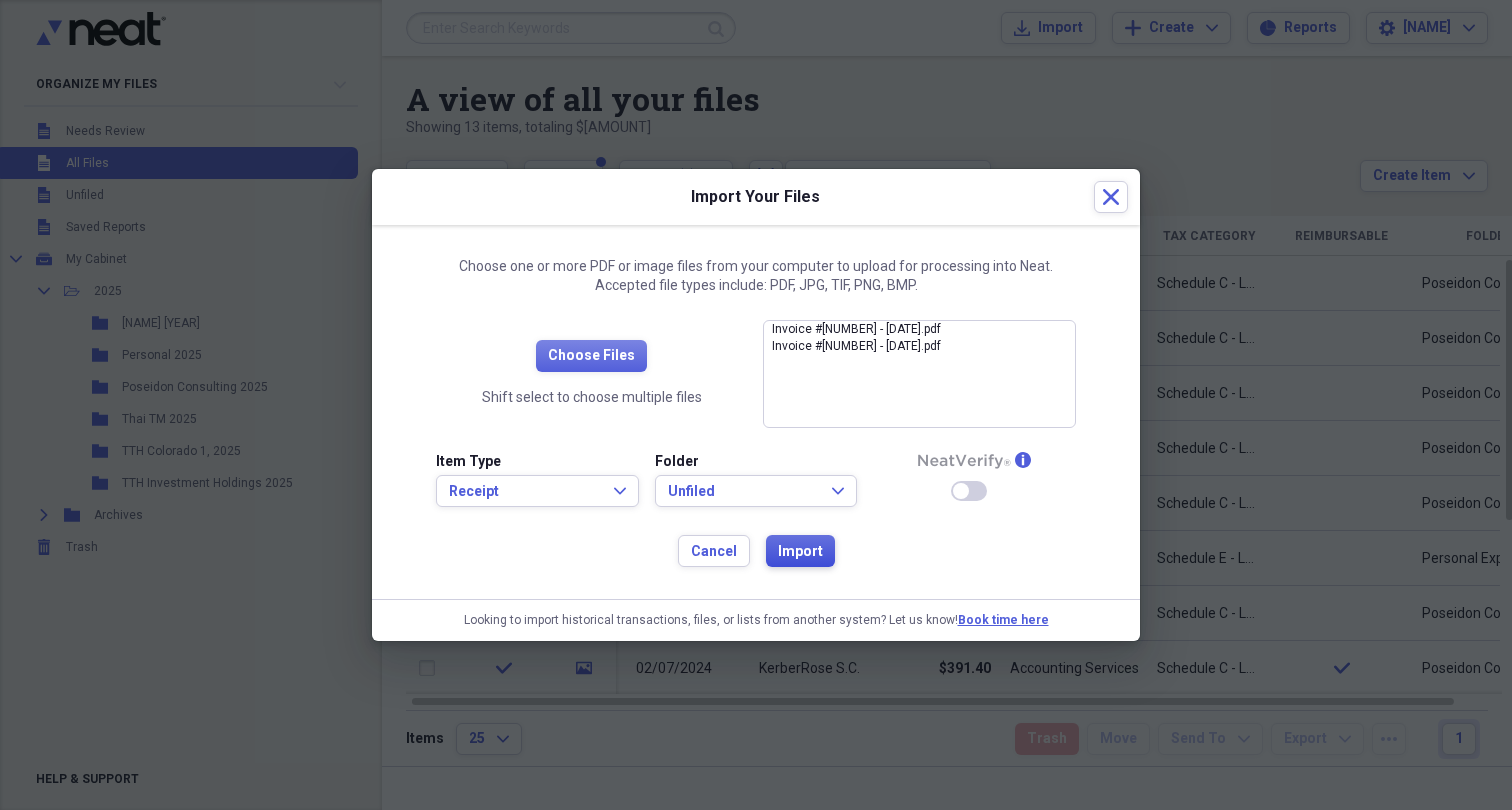 click on "Import" at bounding box center (800, 552) 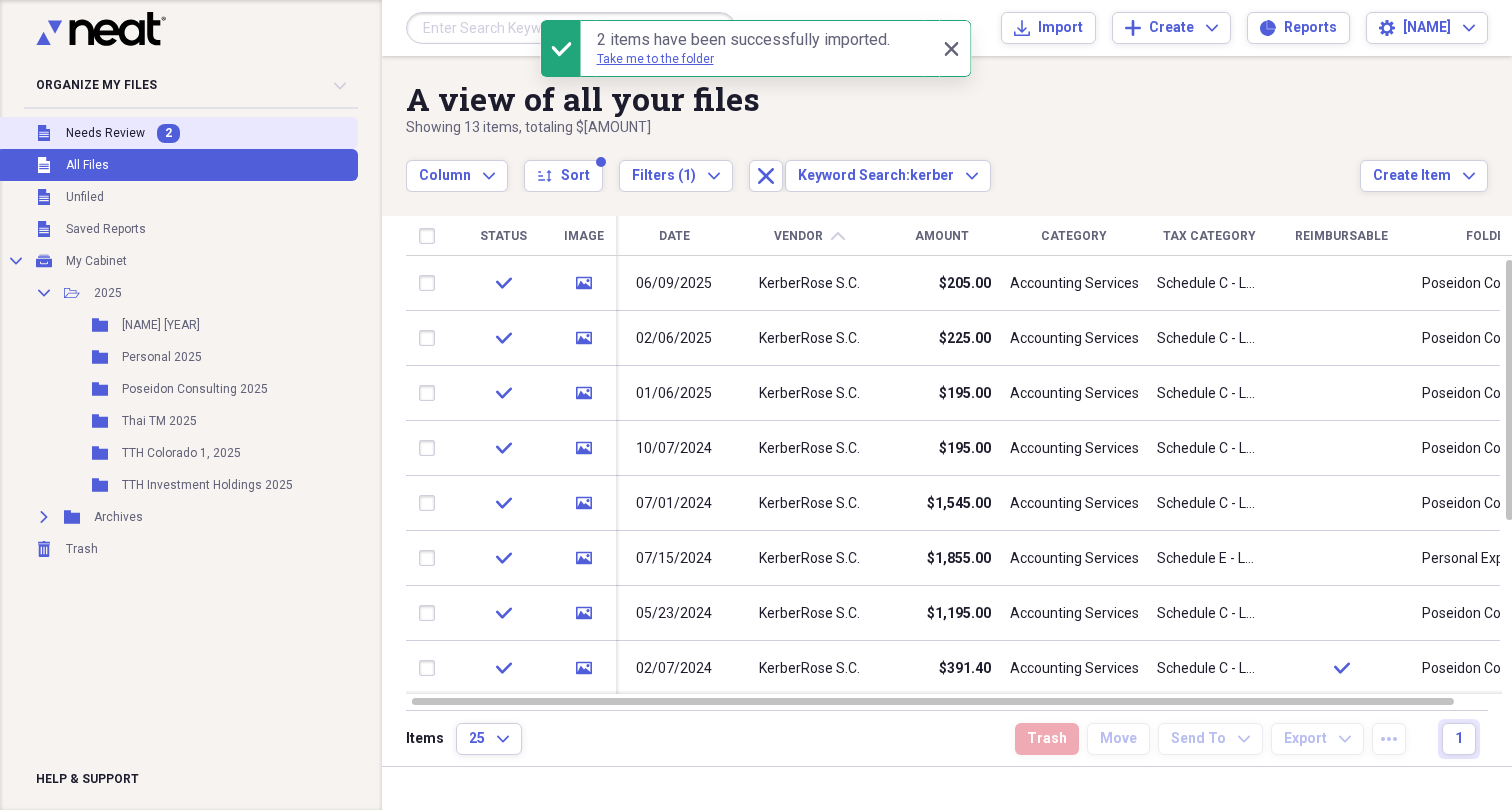 click on "Needs Review" at bounding box center [105, 133] 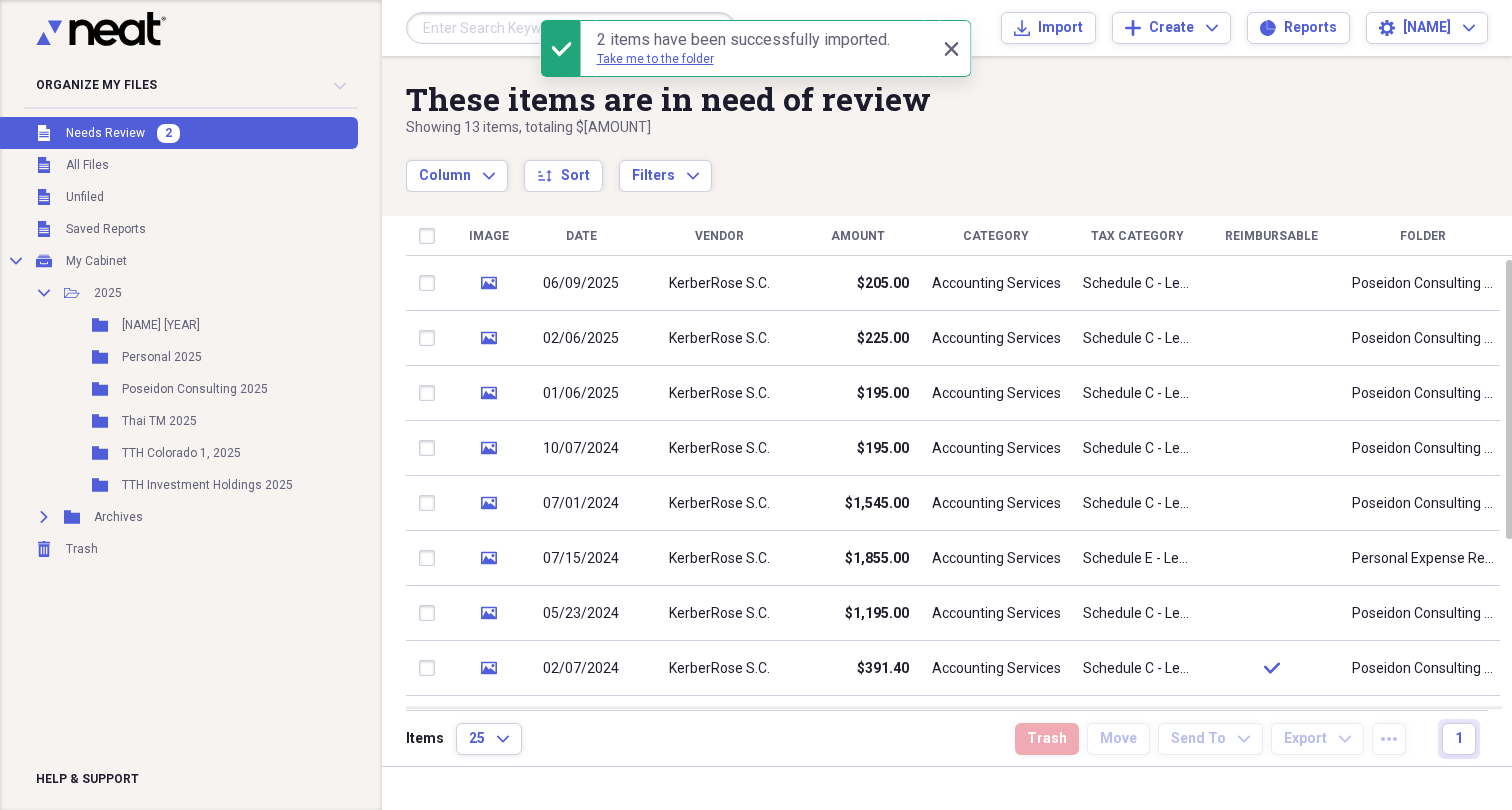 click on "Needs Review" at bounding box center (105, 133) 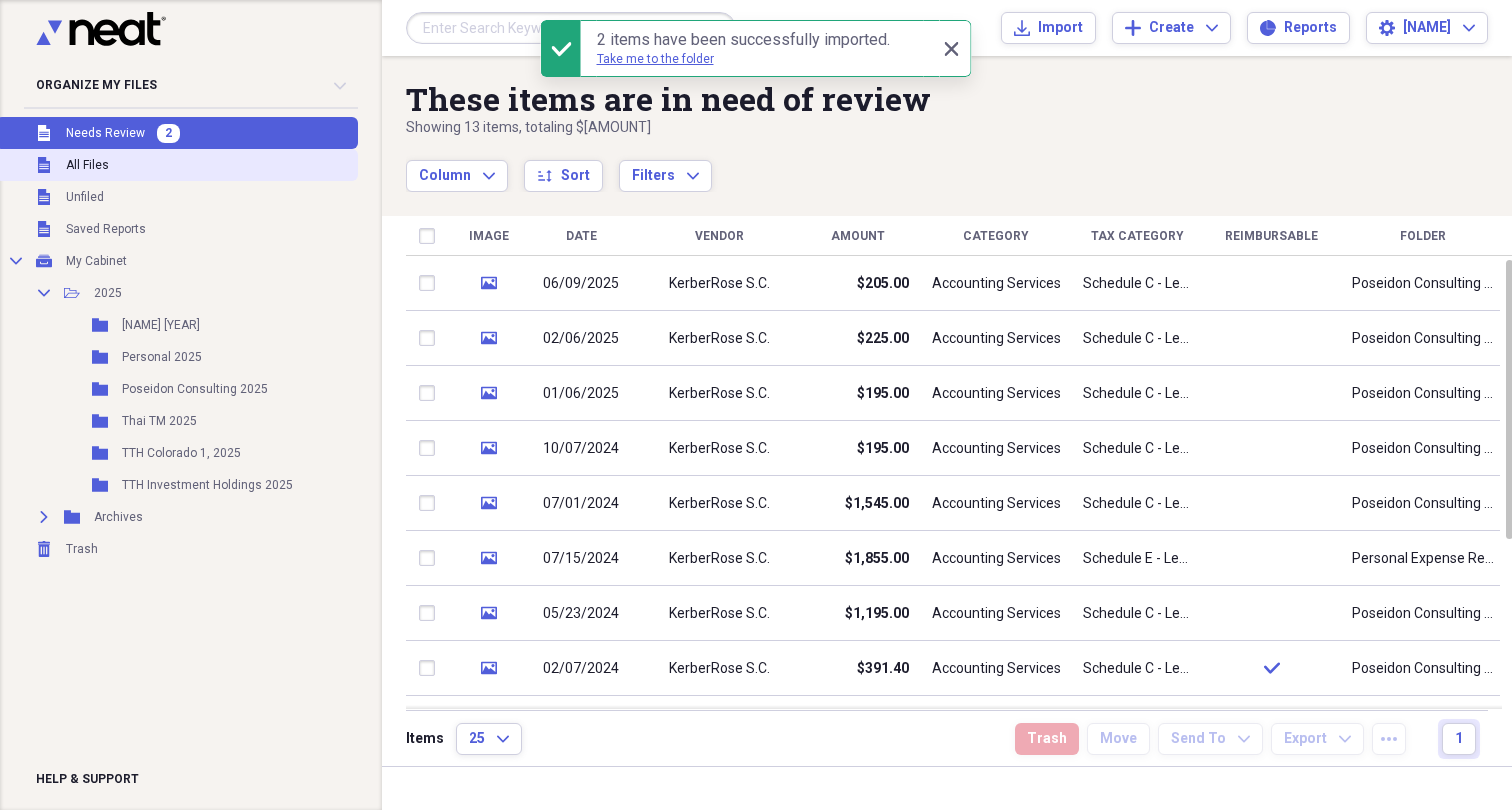 click on "All Files" at bounding box center [87, 165] 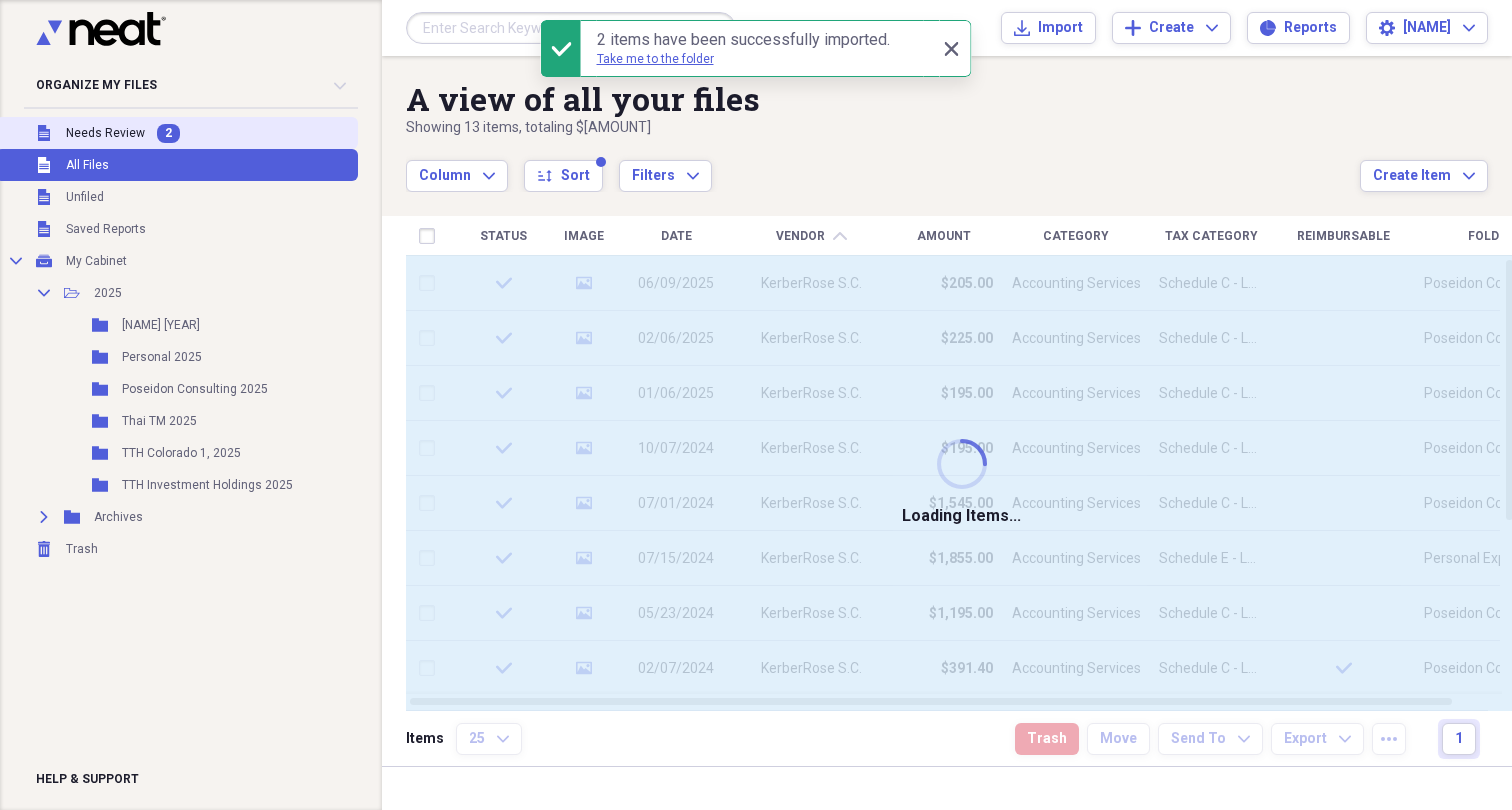 click on "Needs Review" at bounding box center (105, 133) 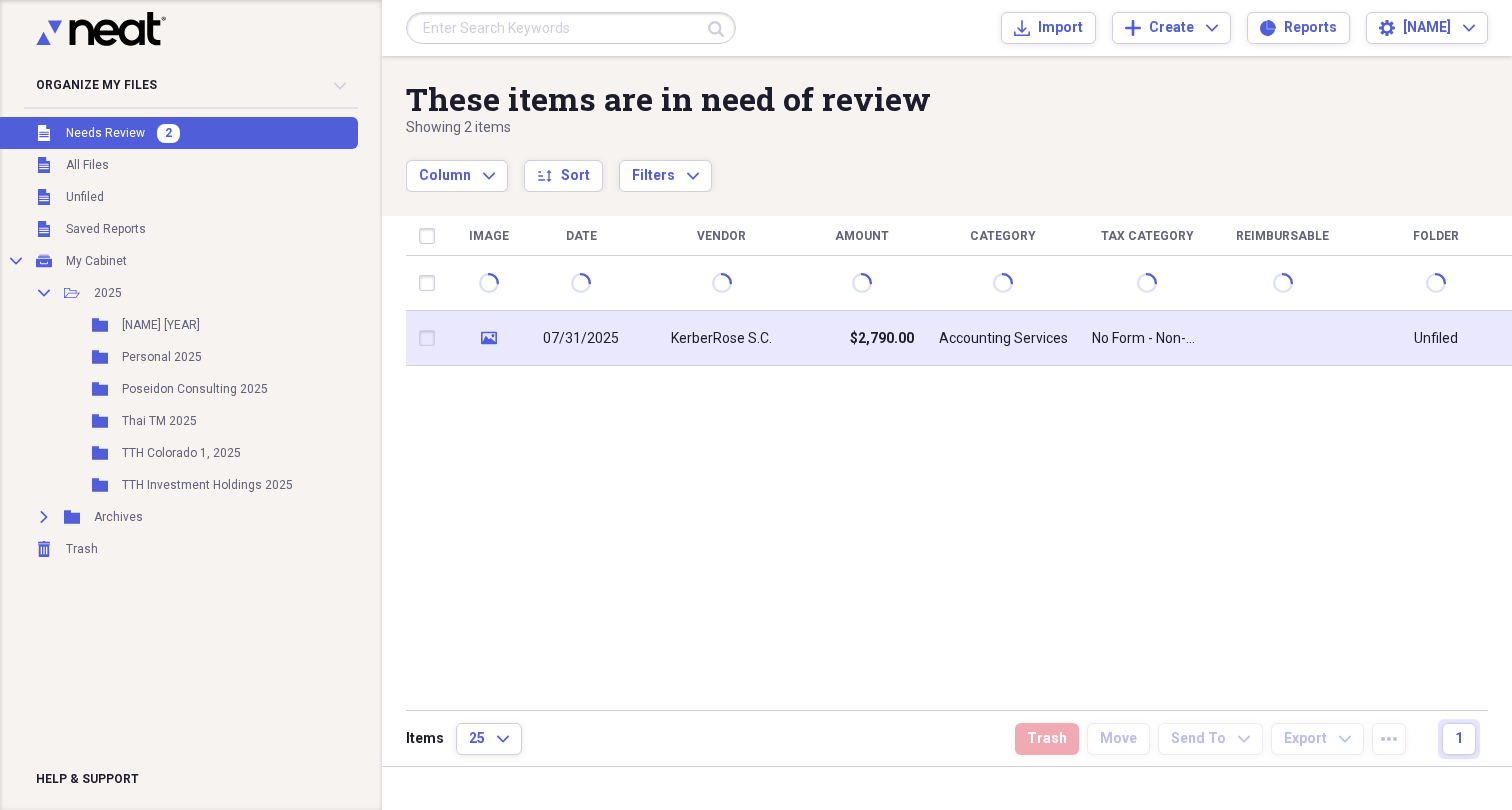 click on "KerberRose S.C." at bounding box center [721, 338] 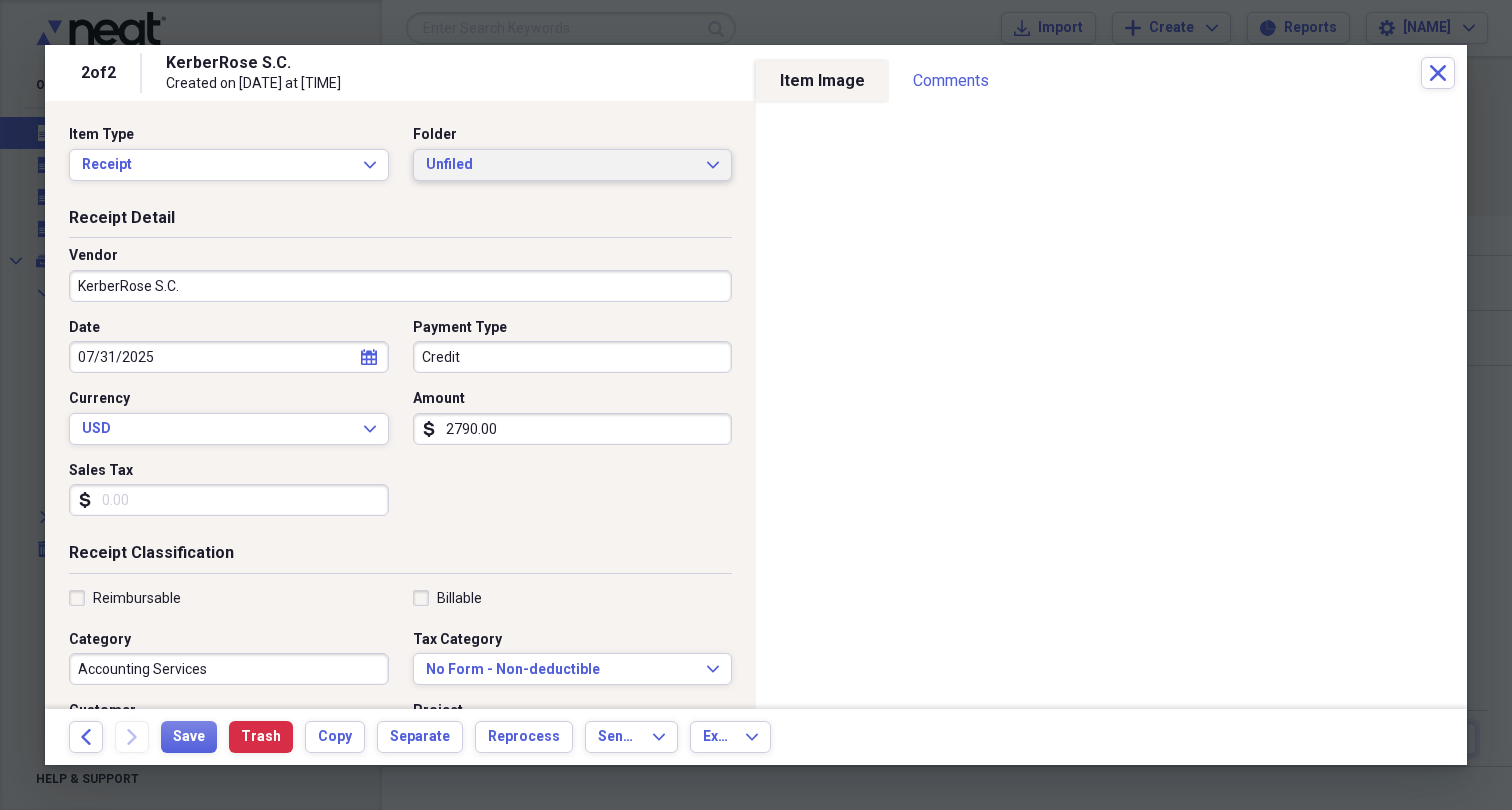 click on "Unfiled" at bounding box center [561, 165] 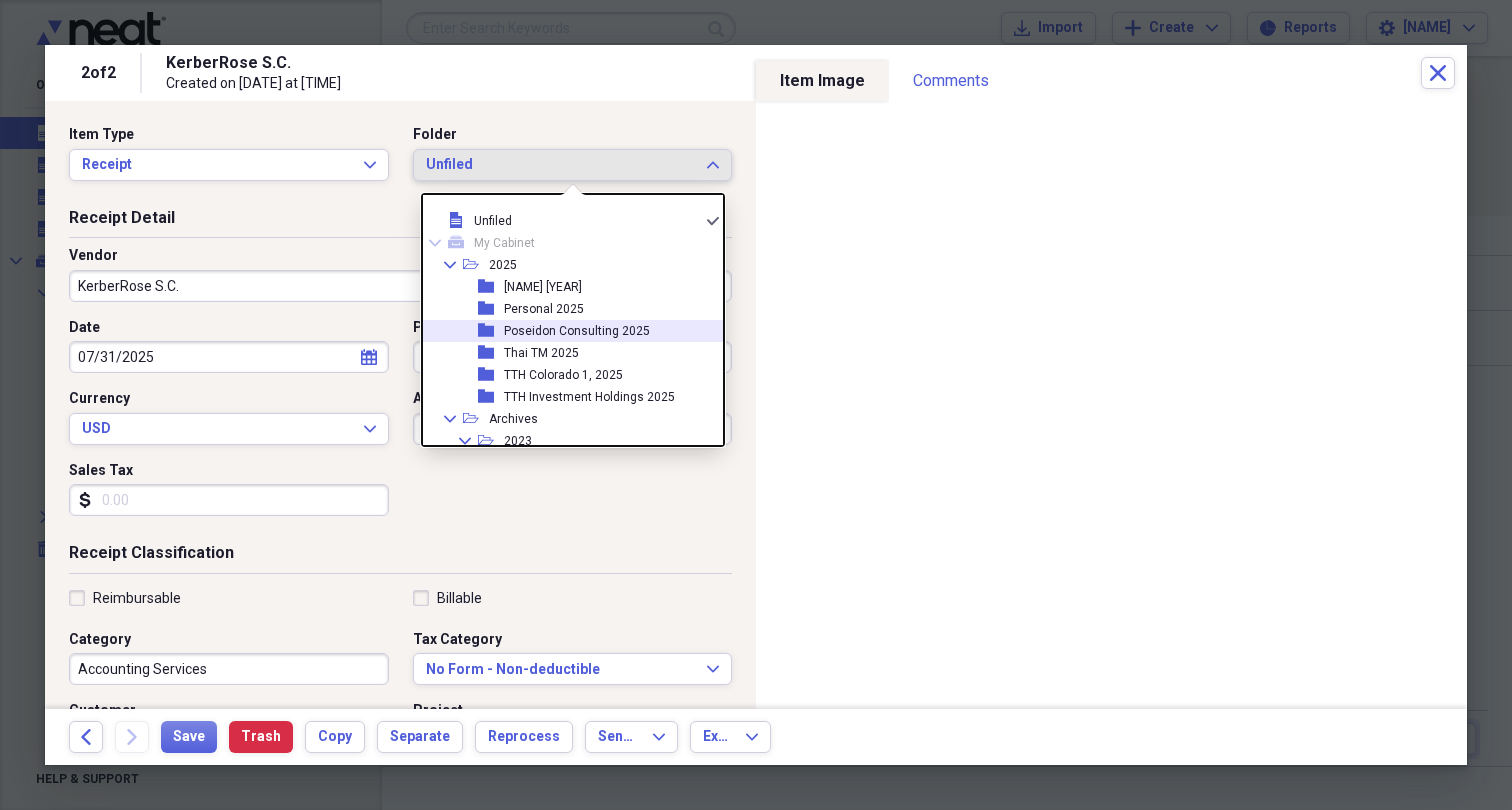 click on "Poseidon Consulting 2025" at bounding box center (577, 331) 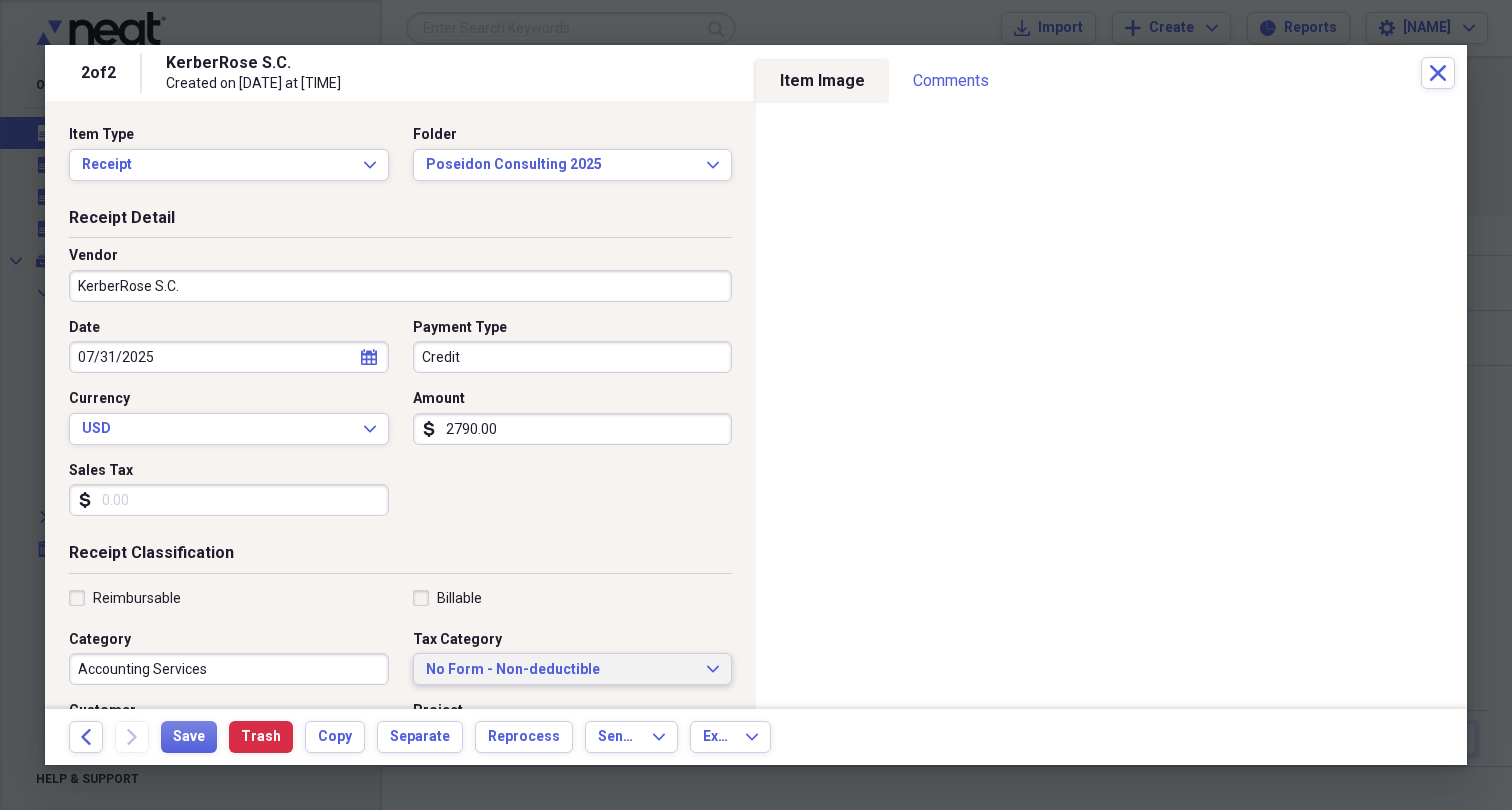 click on "No Form - Non-deductible" at bounding box center (561, 670) 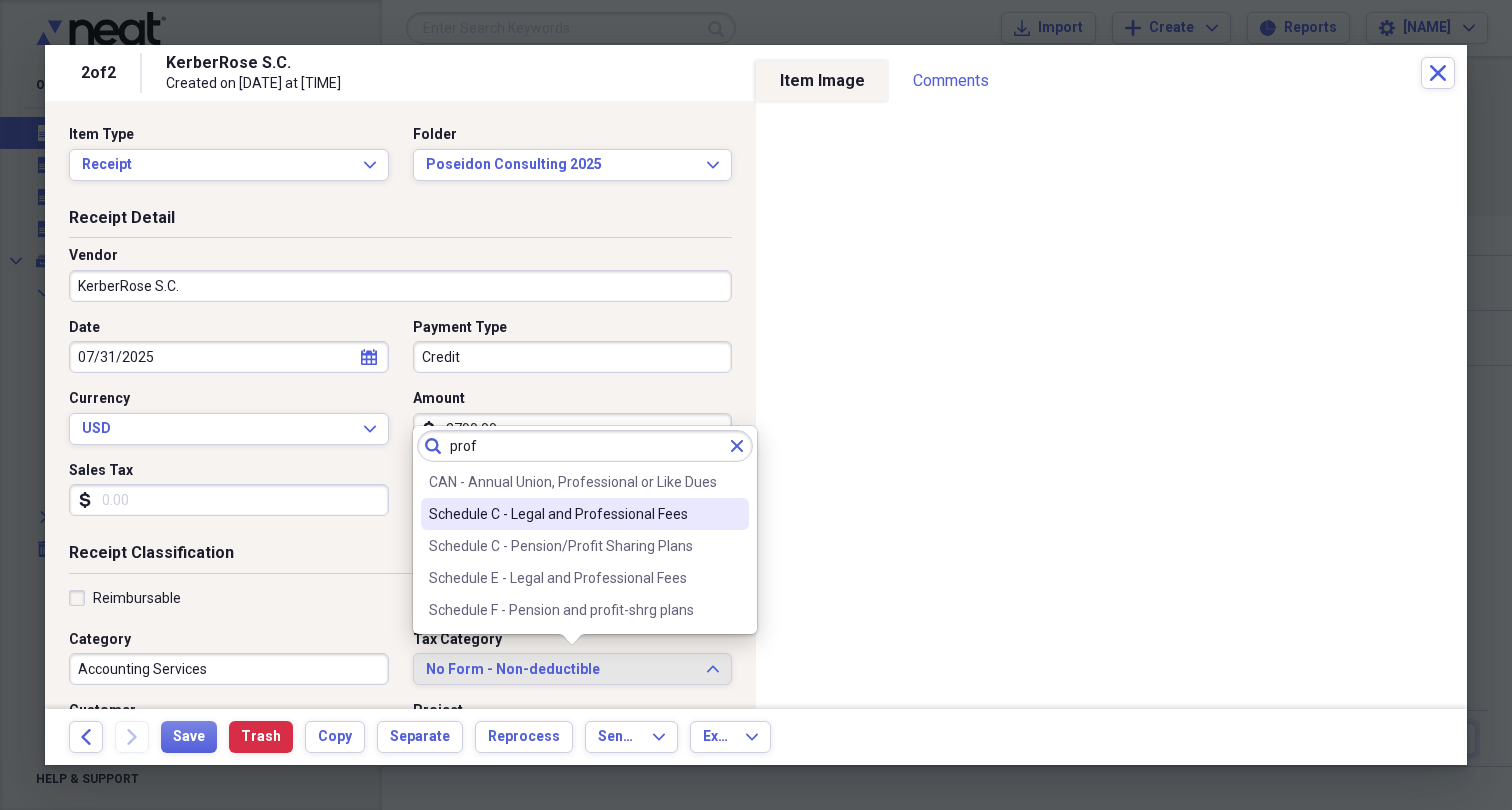 type on "prof" 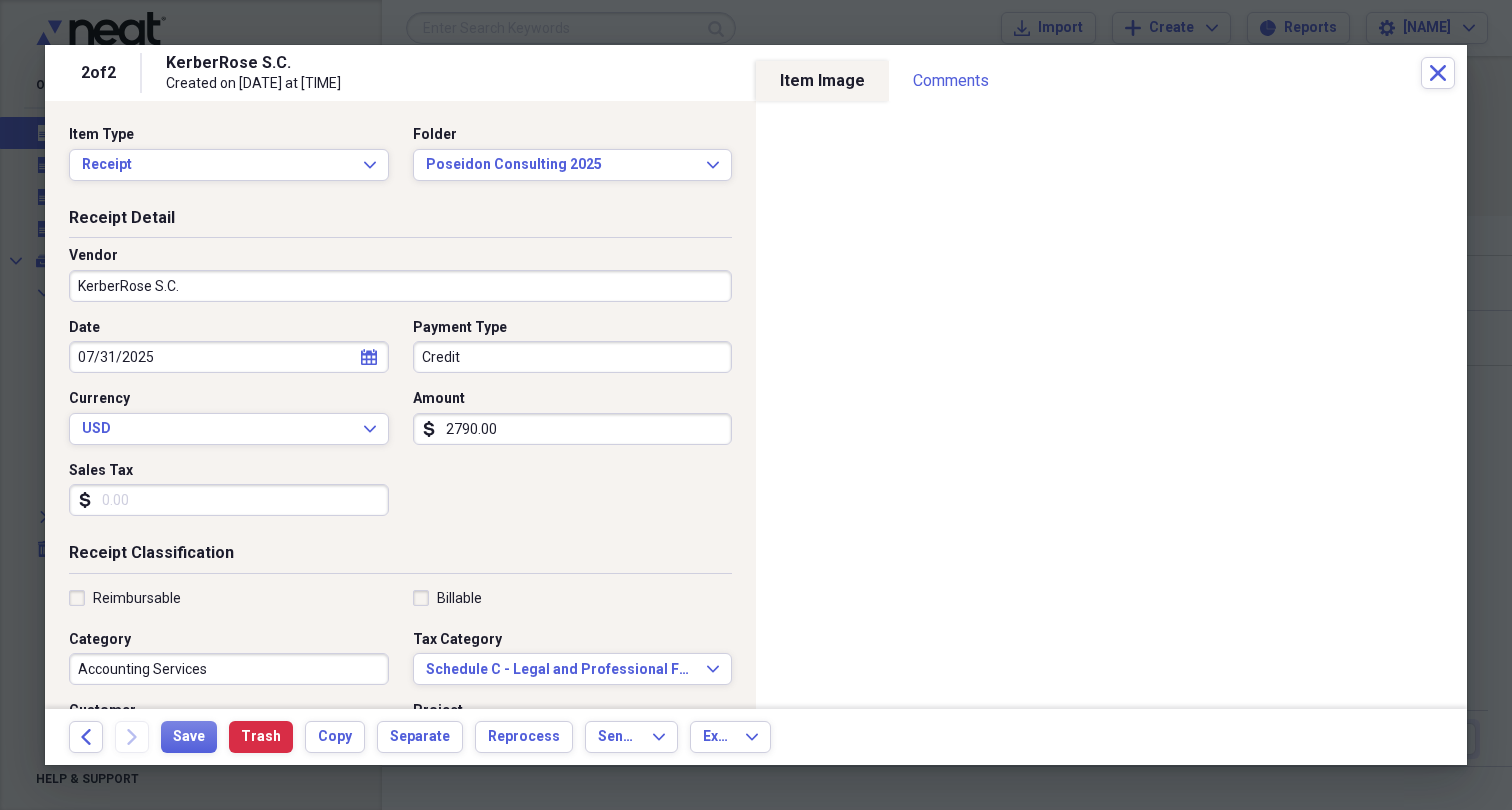 click on "Date [DATE] calendar Calendar Payment Type Credit Currency USD Expand Amount dollar-sign [AMOUNT] Sales Tax dollar-sign" at bounding box center (400, 425) 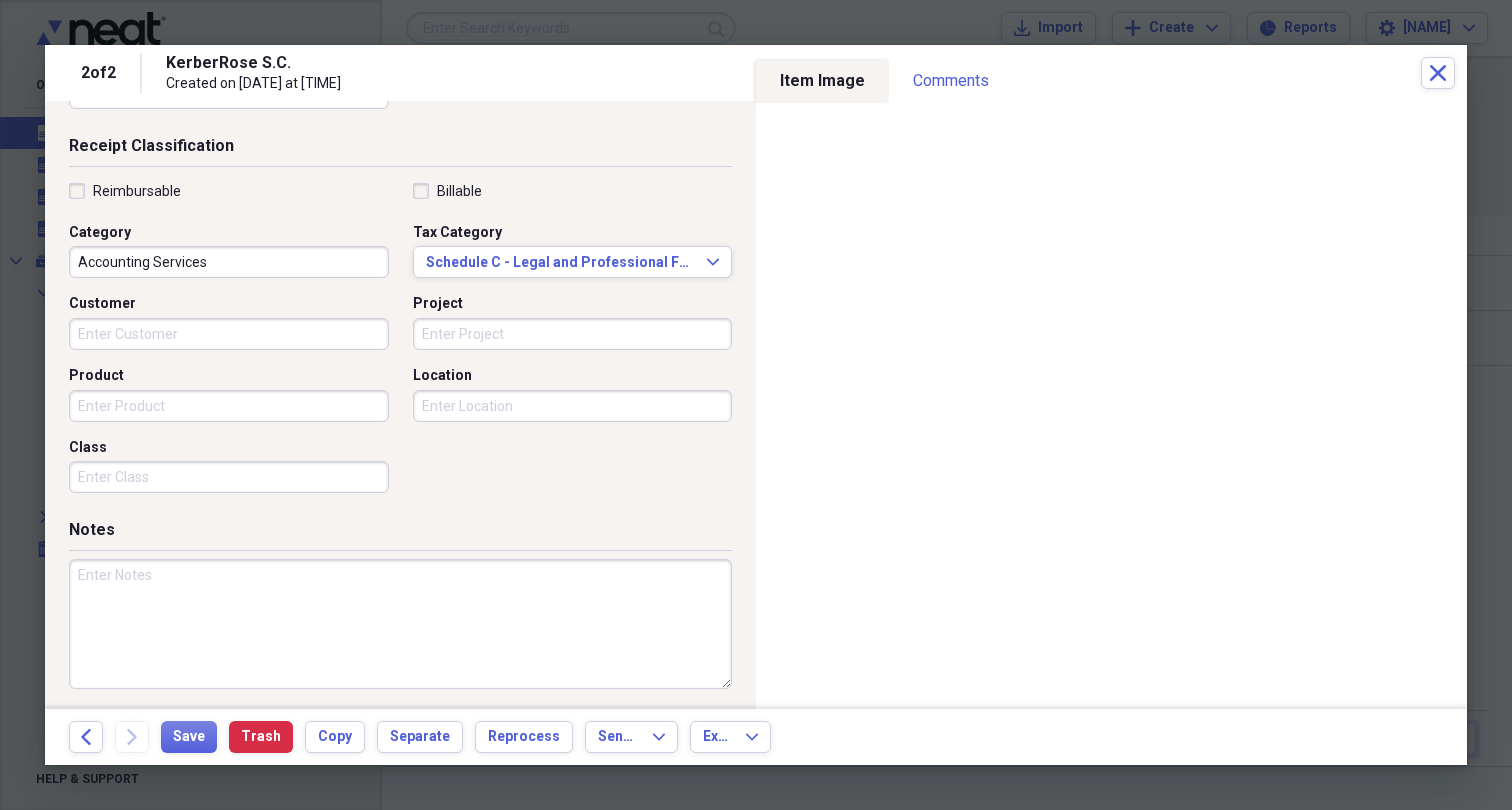scroll, scrollTop: 406, scrollLeft: 0, axis: vertical 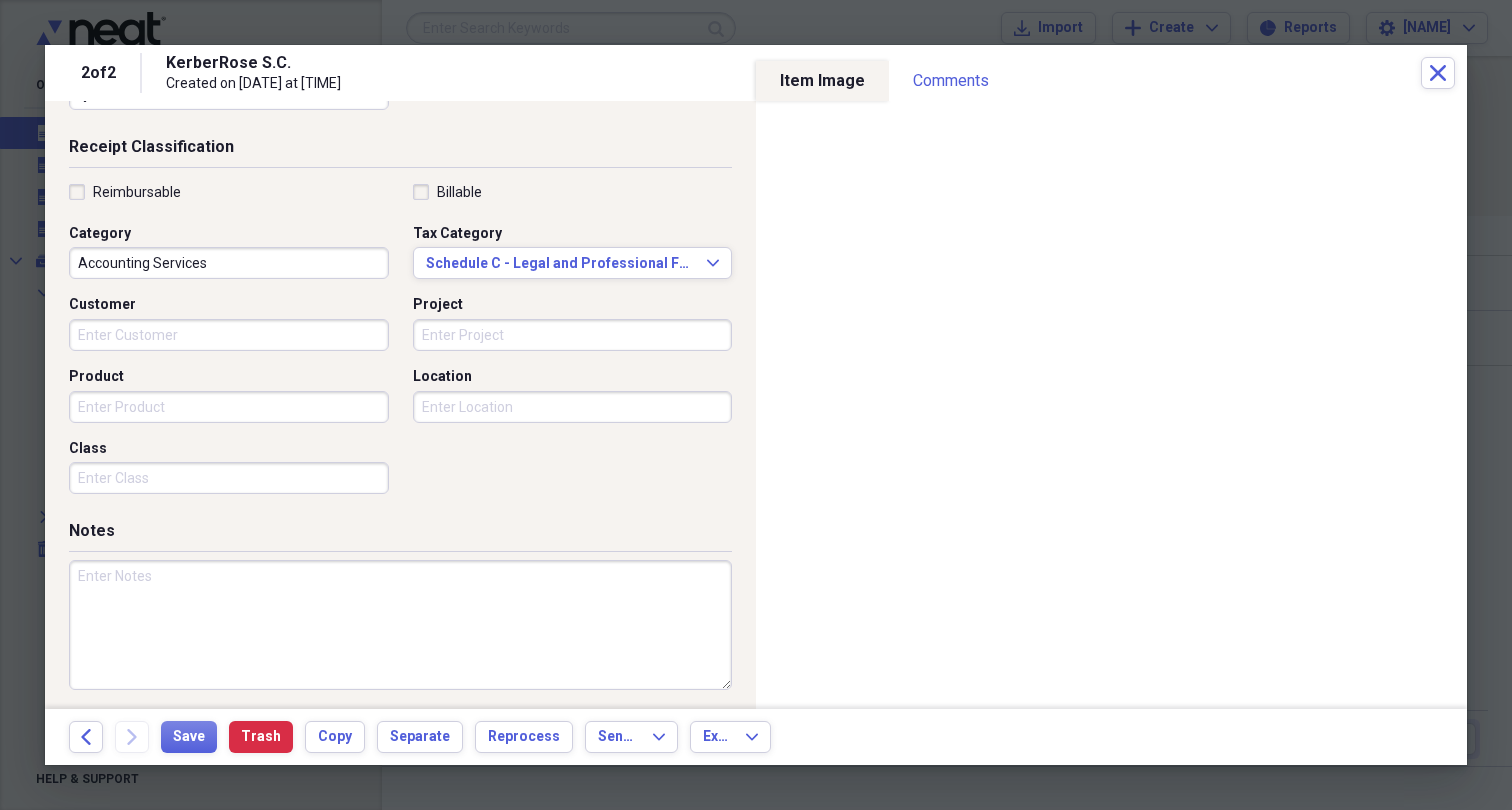 click at bounding box center (400, 625) 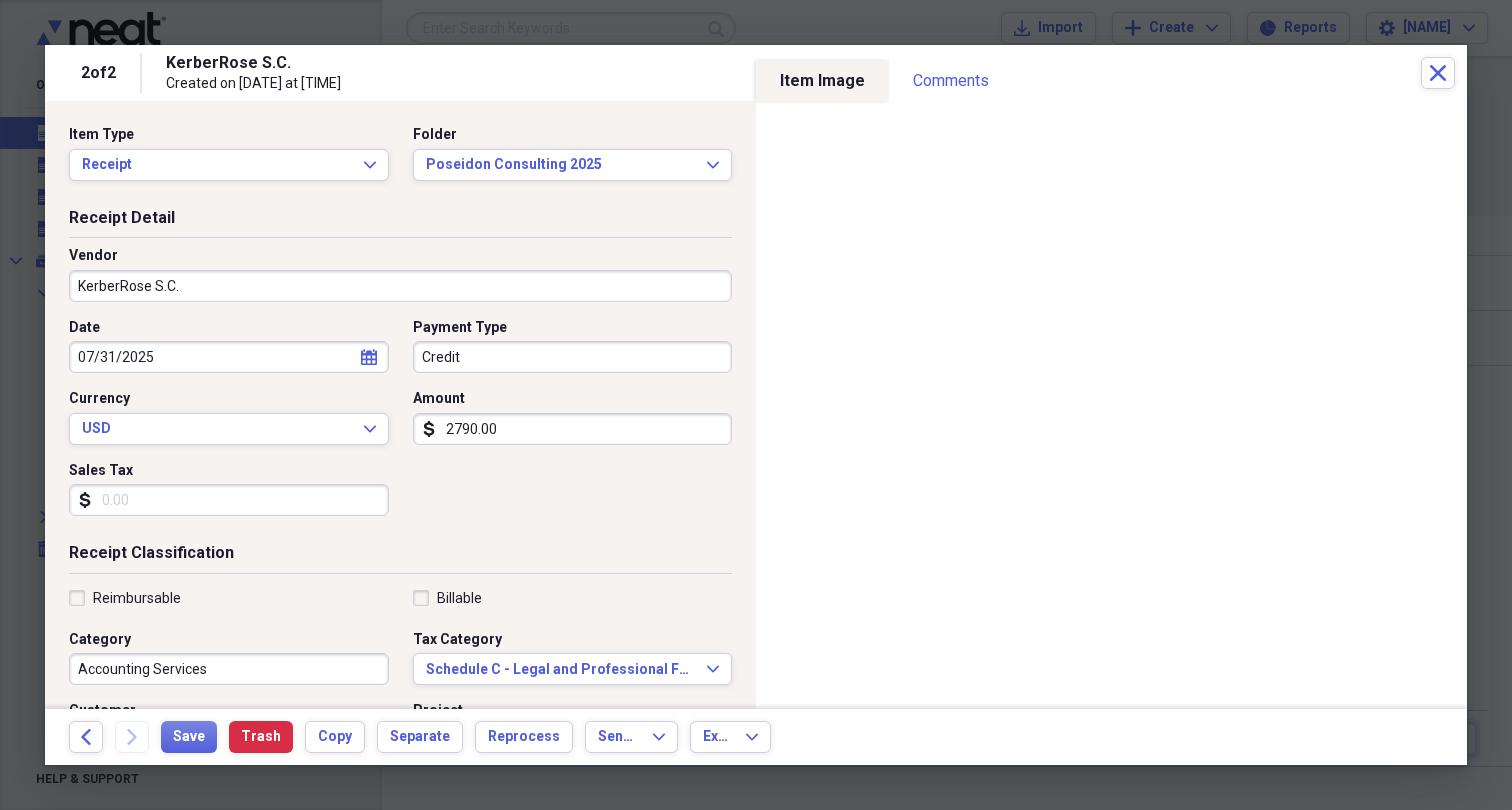 scroll, scrollTop: 0, scrollLeft: 0, axis: both 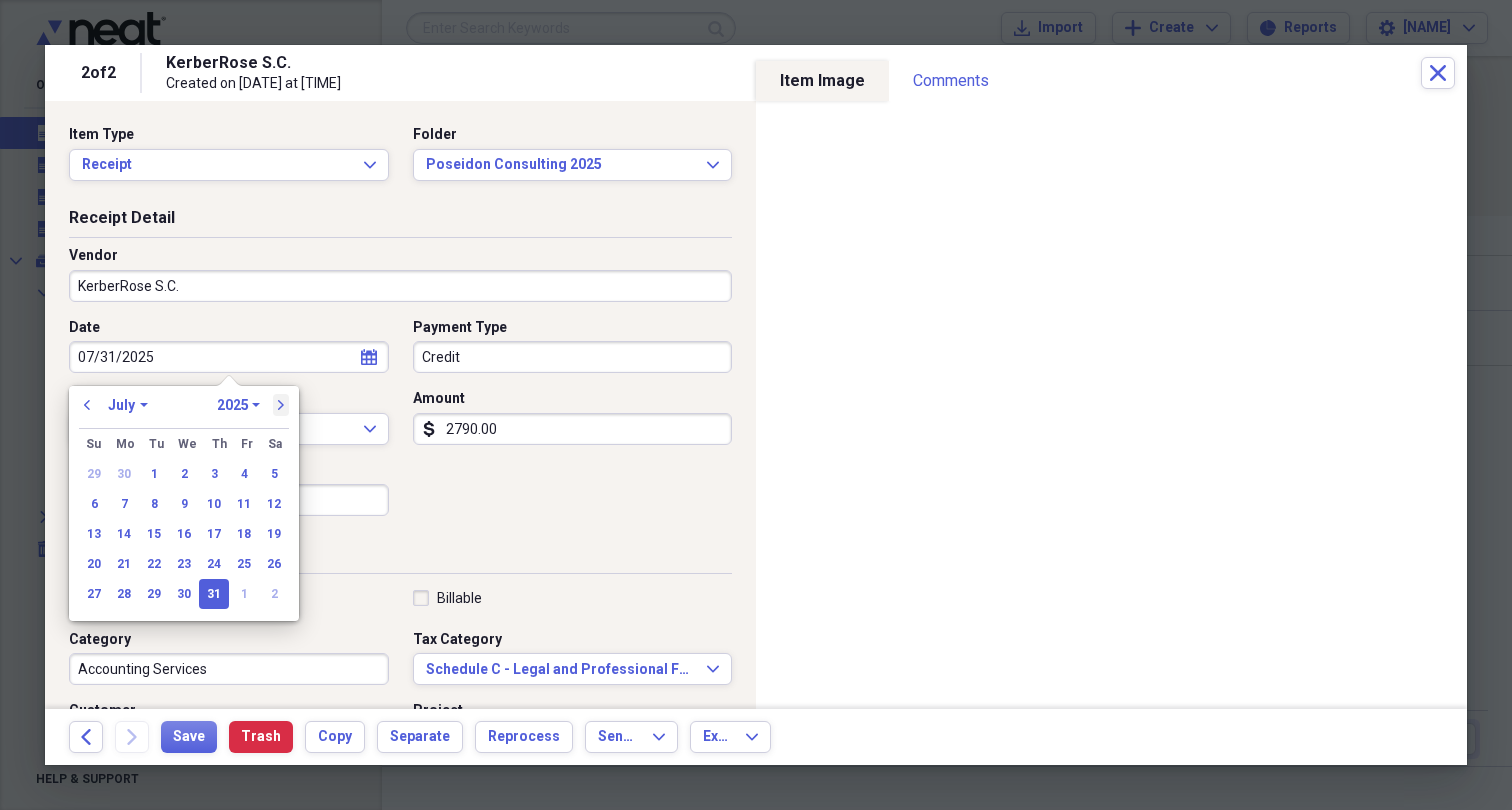 click on "next" at bounding box center [281, 405] 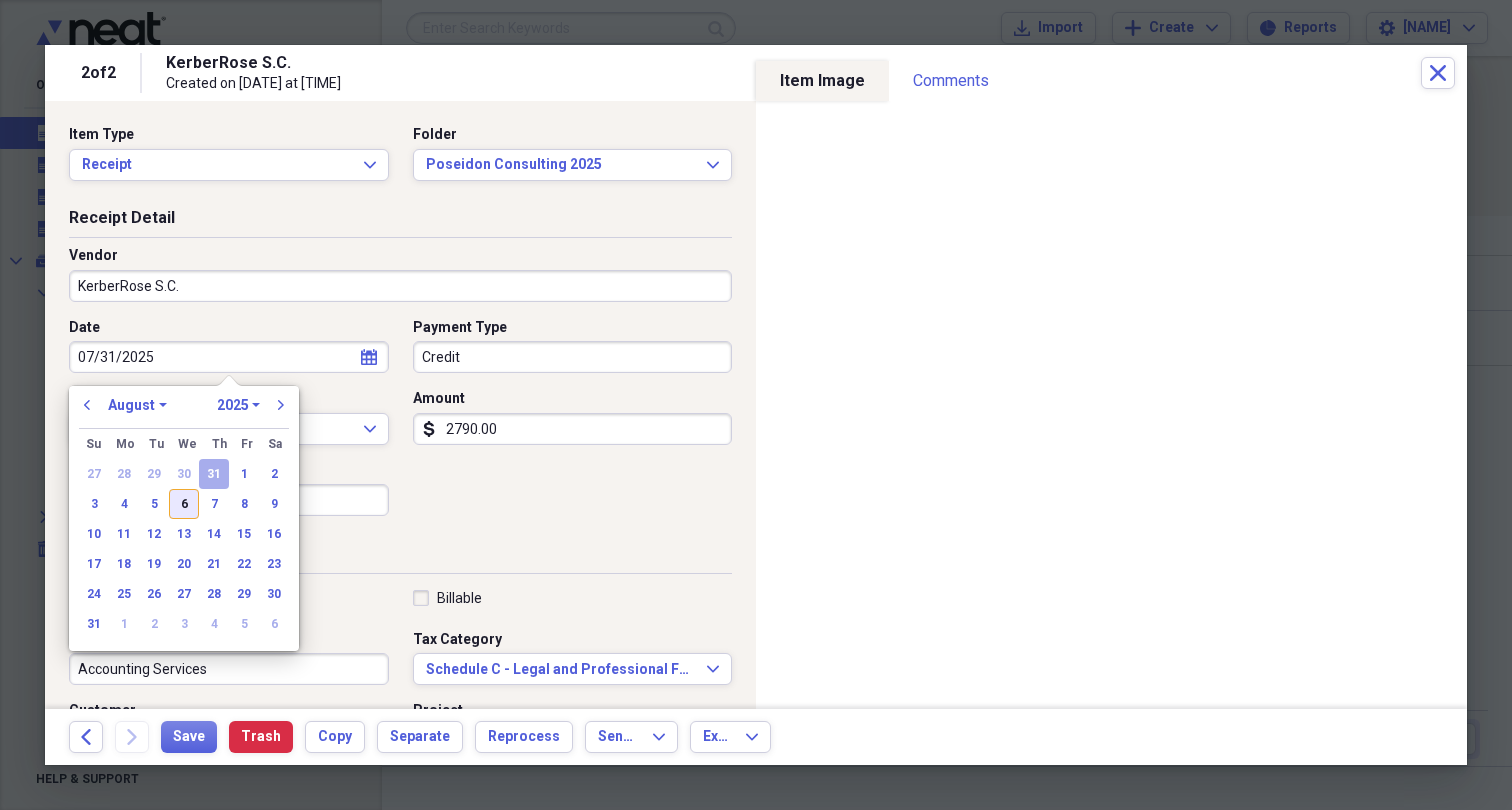 click on "6" at bounding box center [184, 504] 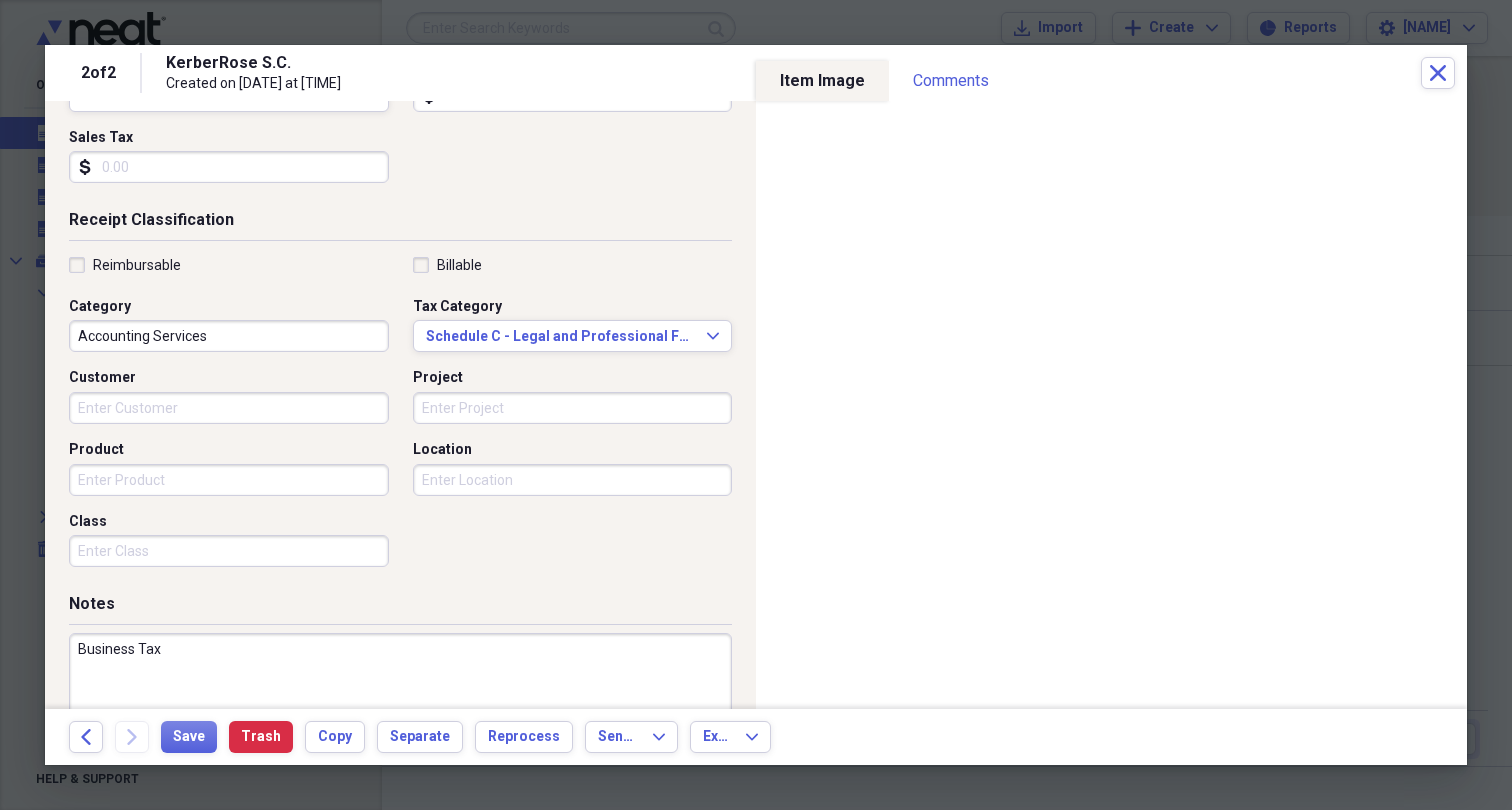 scroll, scrollTop: 341, scrollLeft: 0, axis: vertical 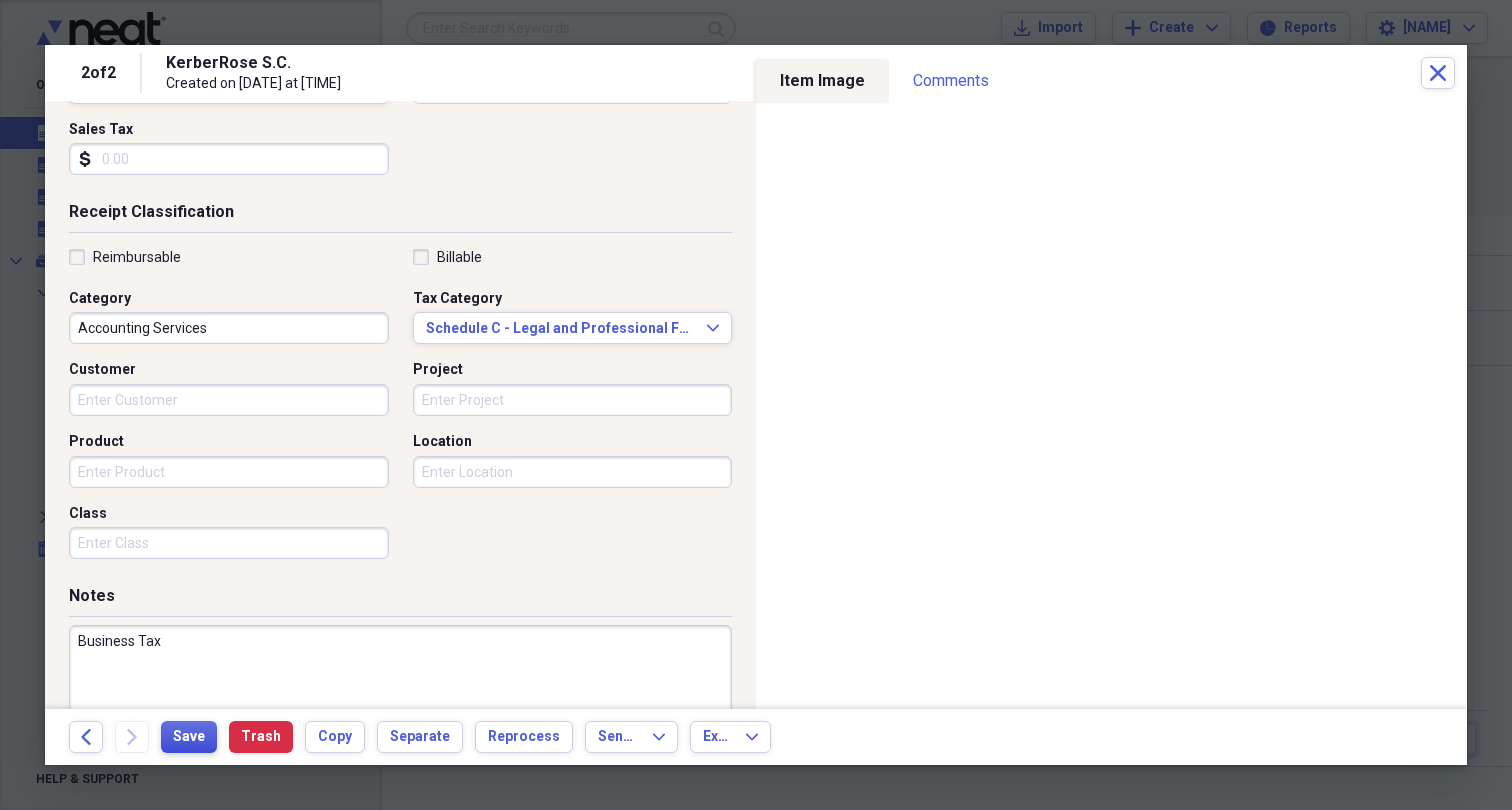 click on "Save" at bounding box center [189, 737] 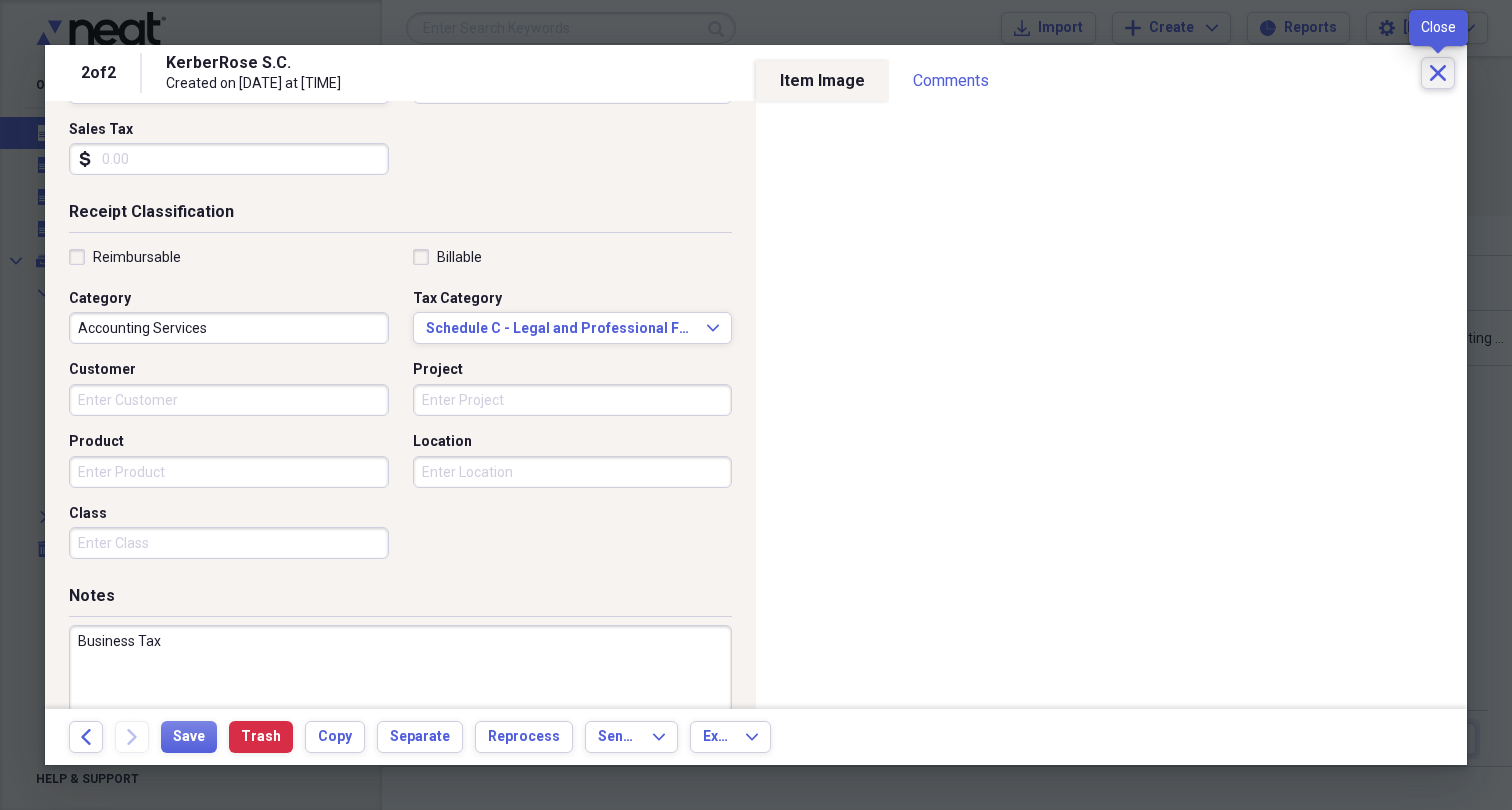 click 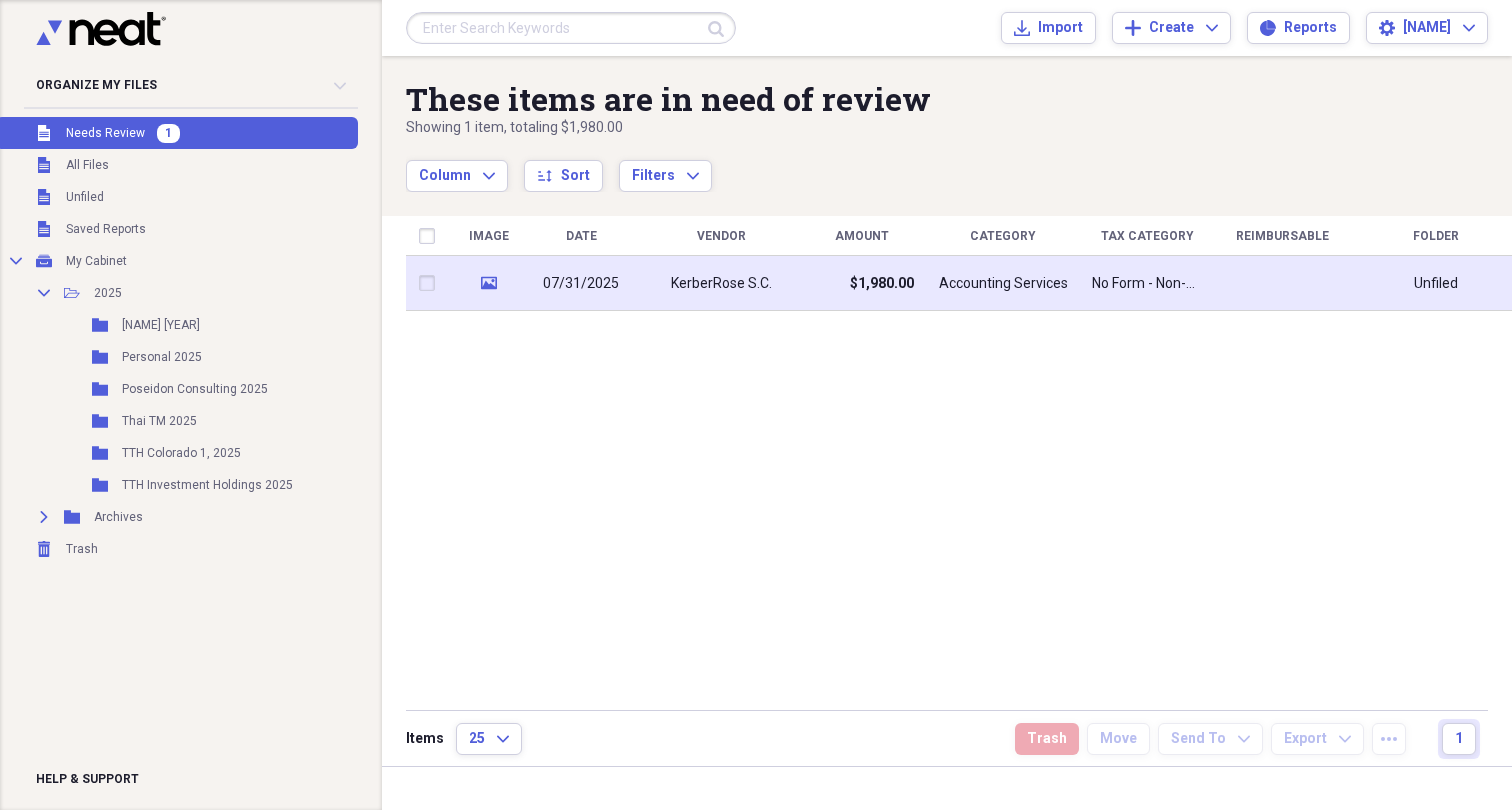 click on "07/31/2025" at bounding box center (581, 283) 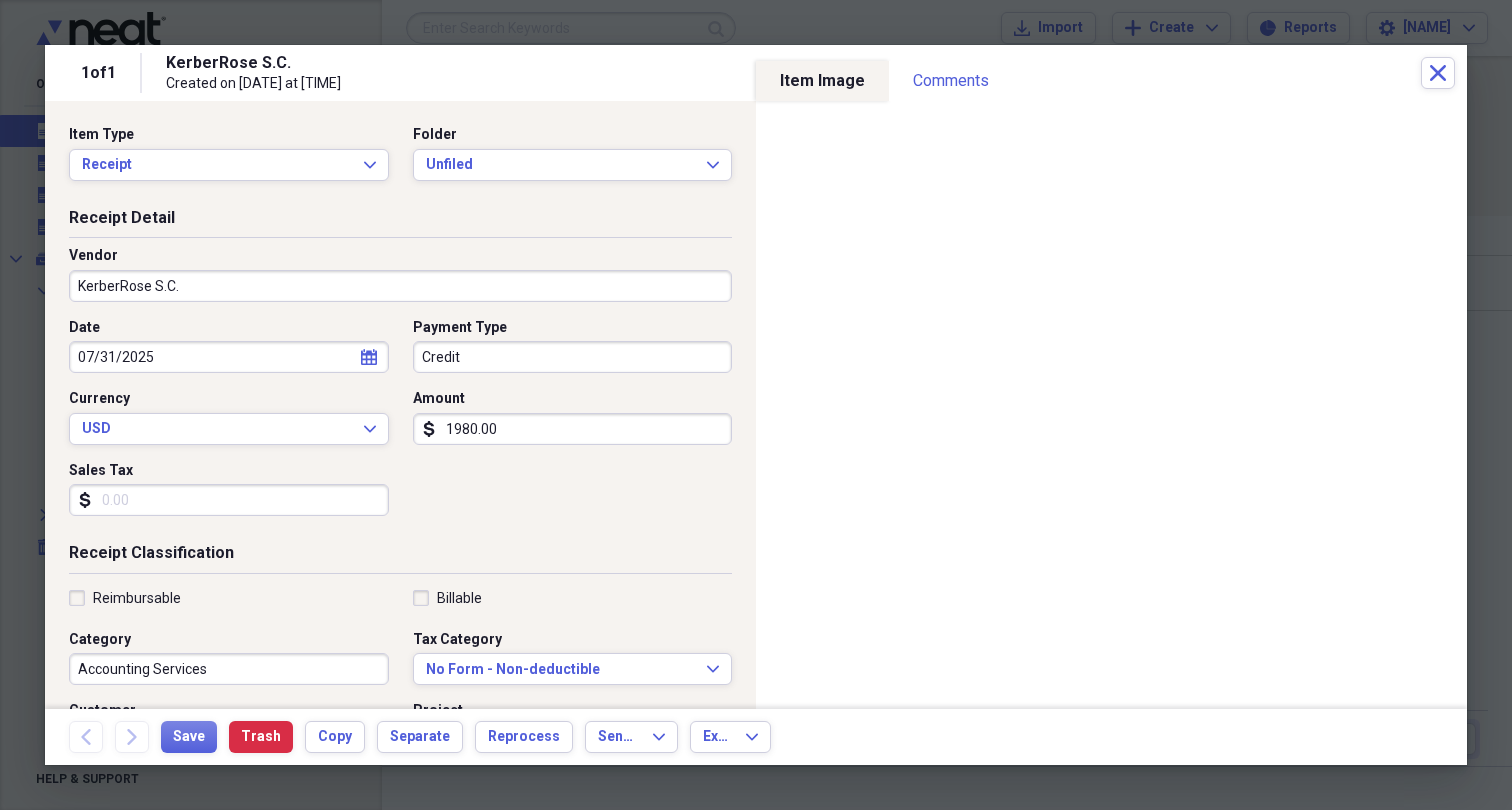 click on "calendar" 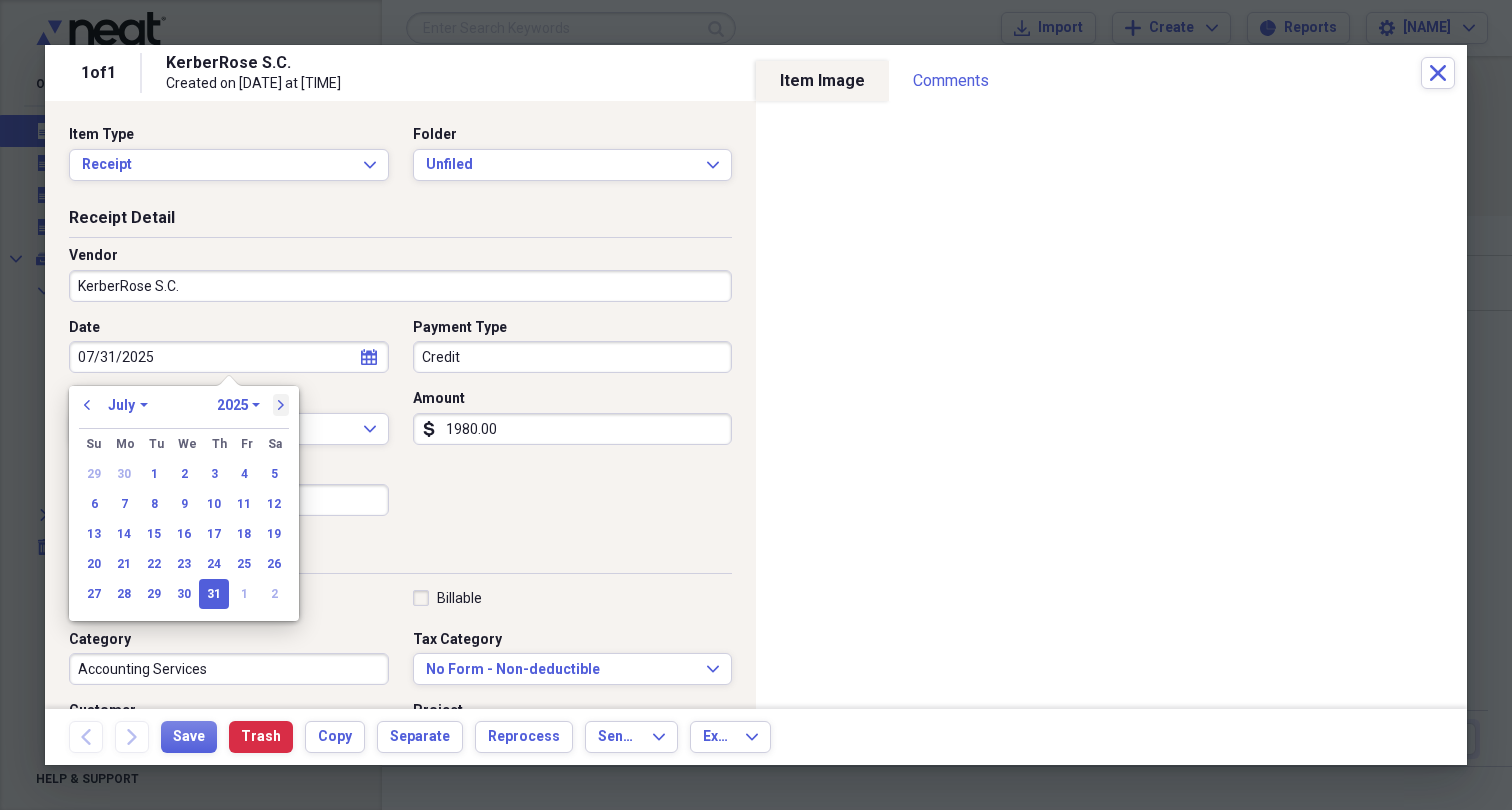 click on "next" at bounding box center [281, 405] 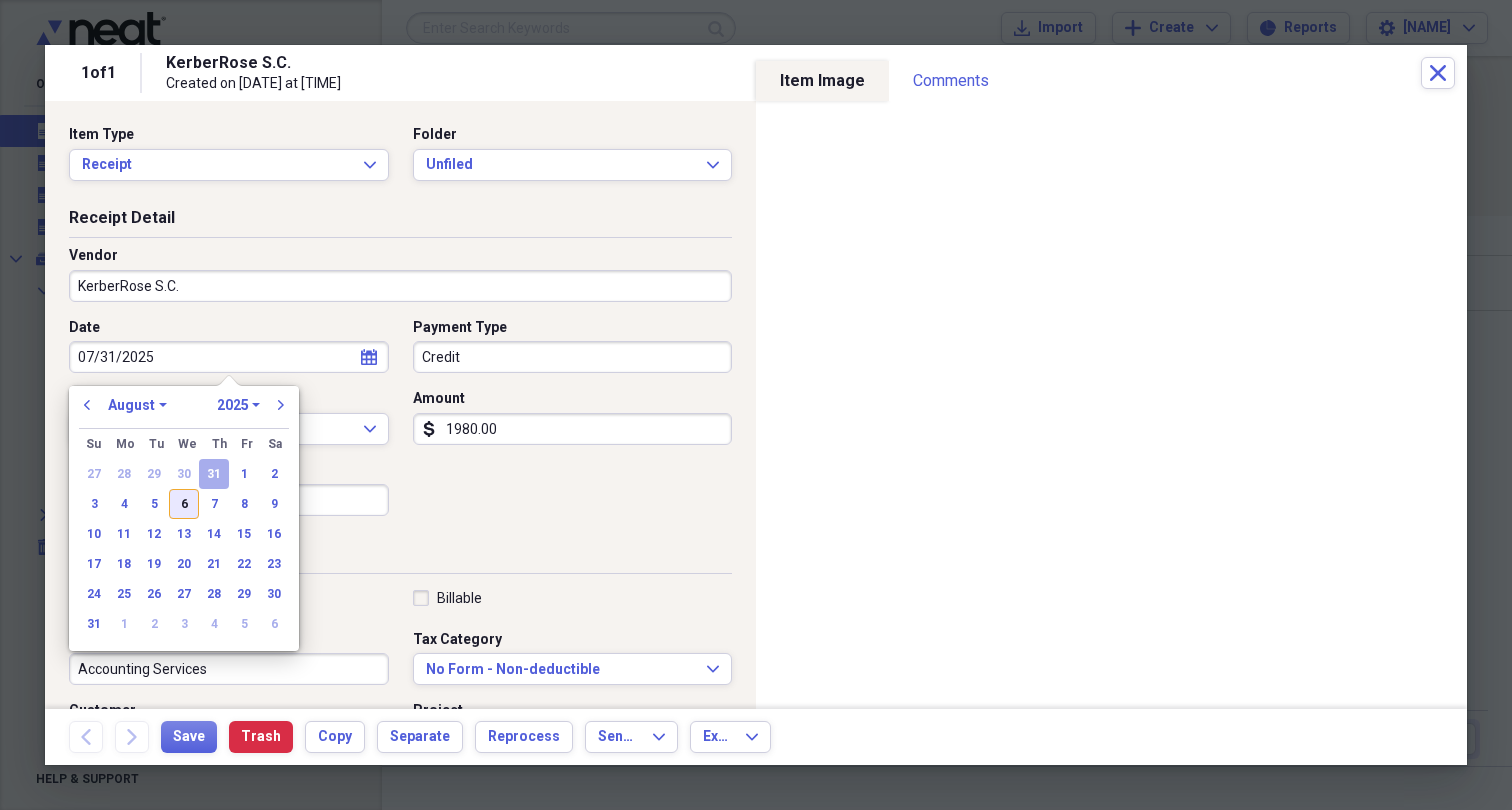 click on "6" at bounding box center (184, 504) 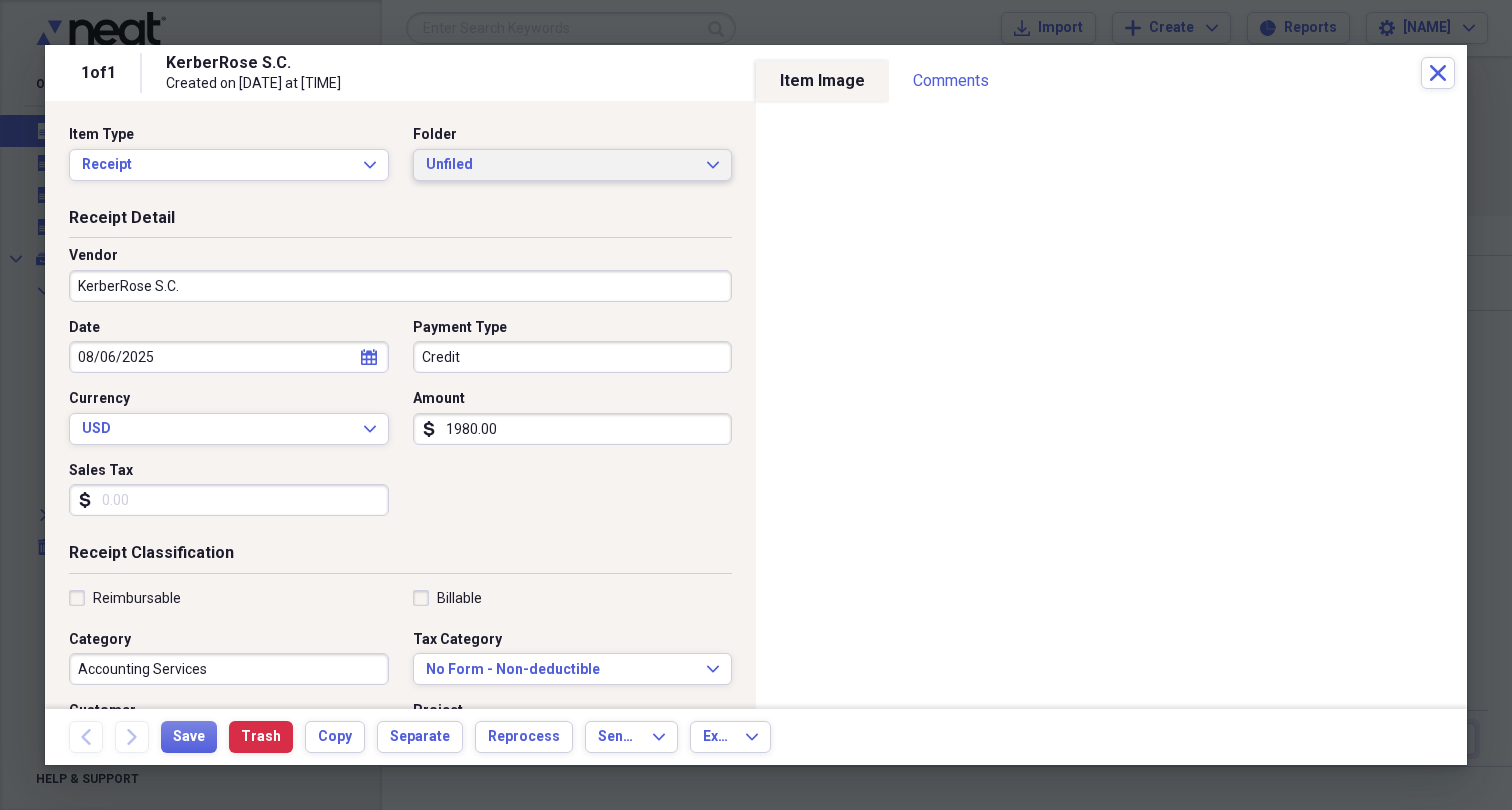 click on "Unfiled" at bounding box center [561, 165] 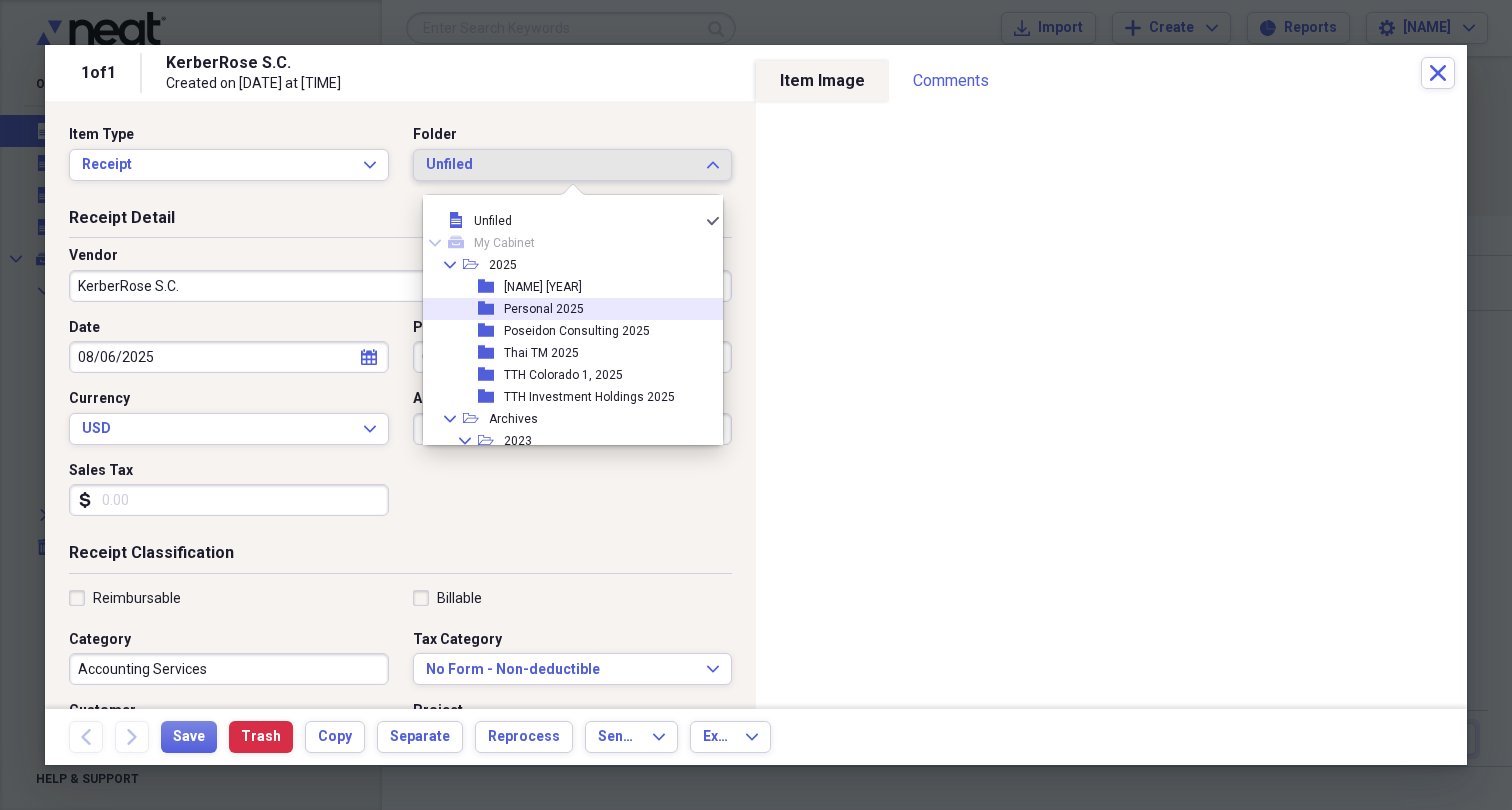 click on "Personal 2025" at bounding box center [544, 309] 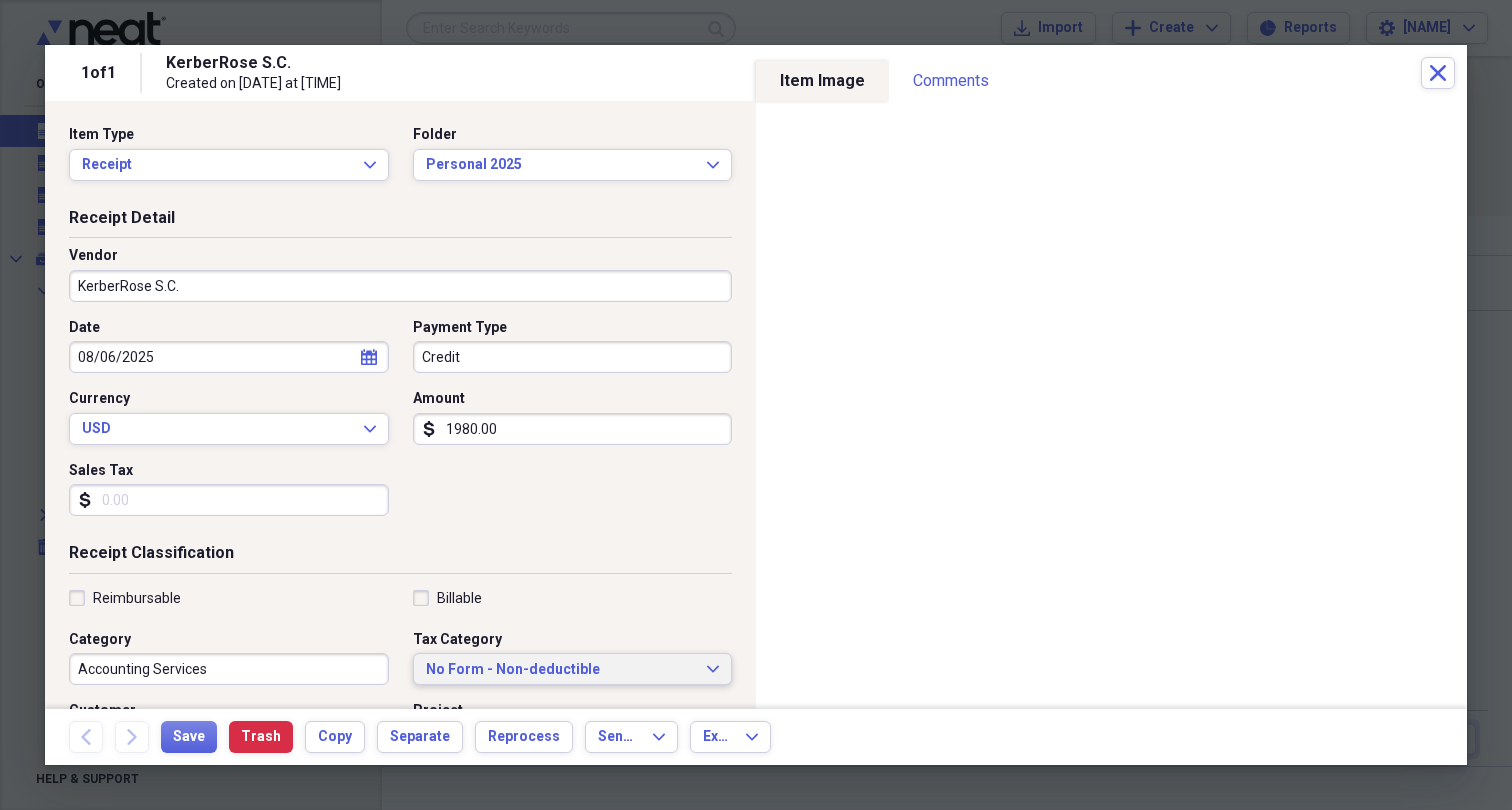 click on "No Form - Non-deductible Expand" at bounding box center [573, 669] 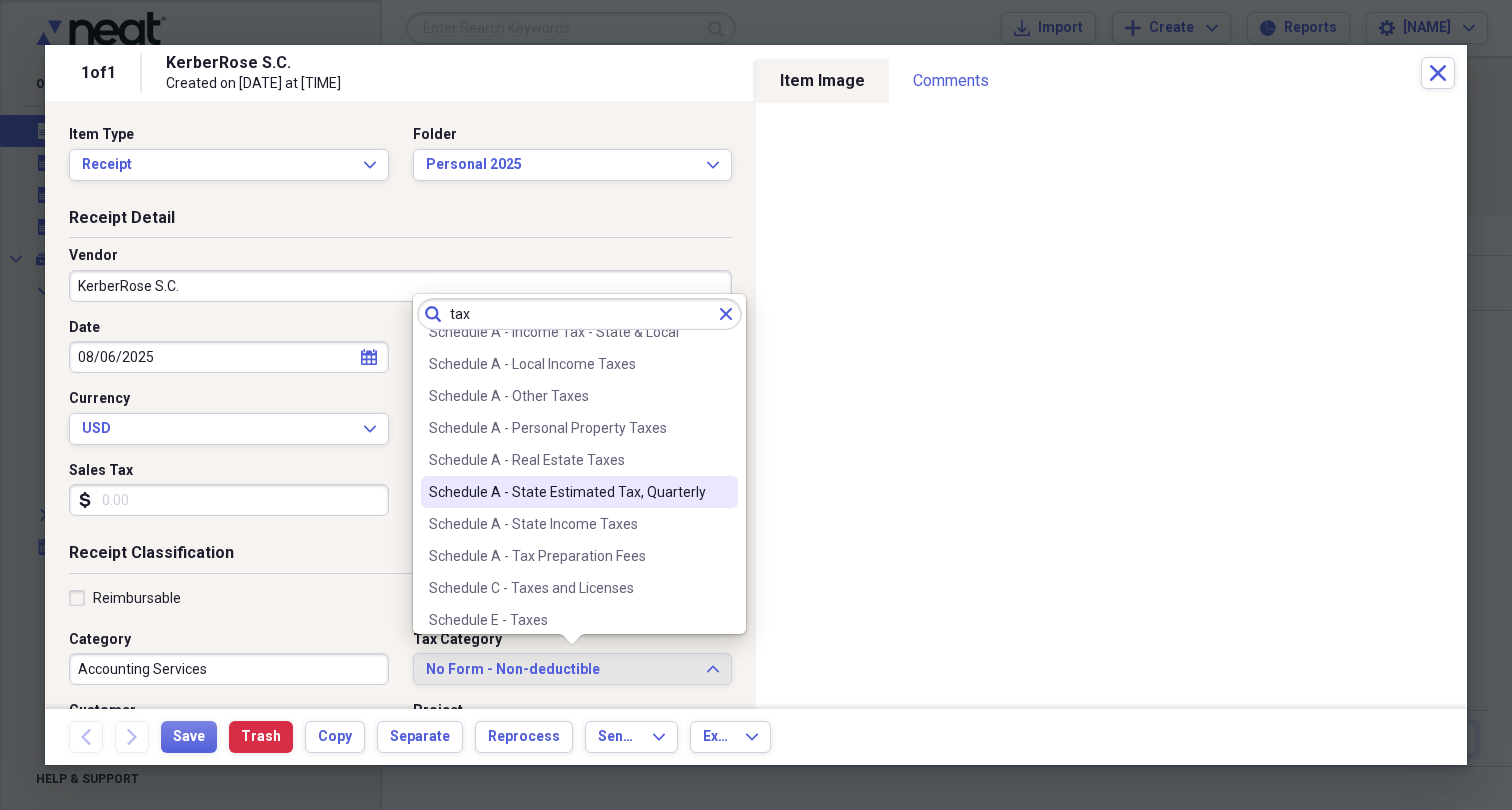 scroll, scrollTop: 131, scrollLeft: 0, axis: vertical 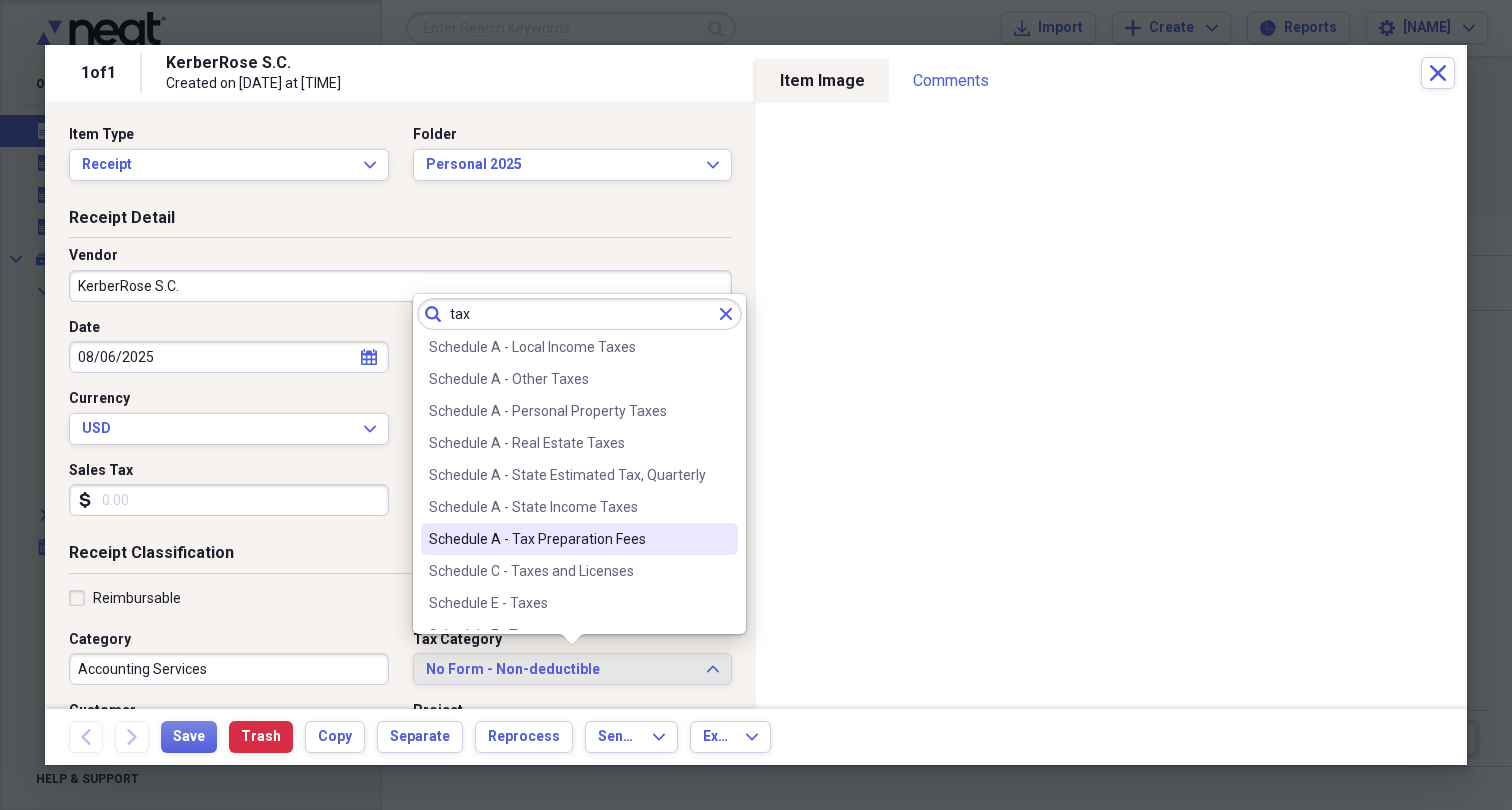 type on "tax" 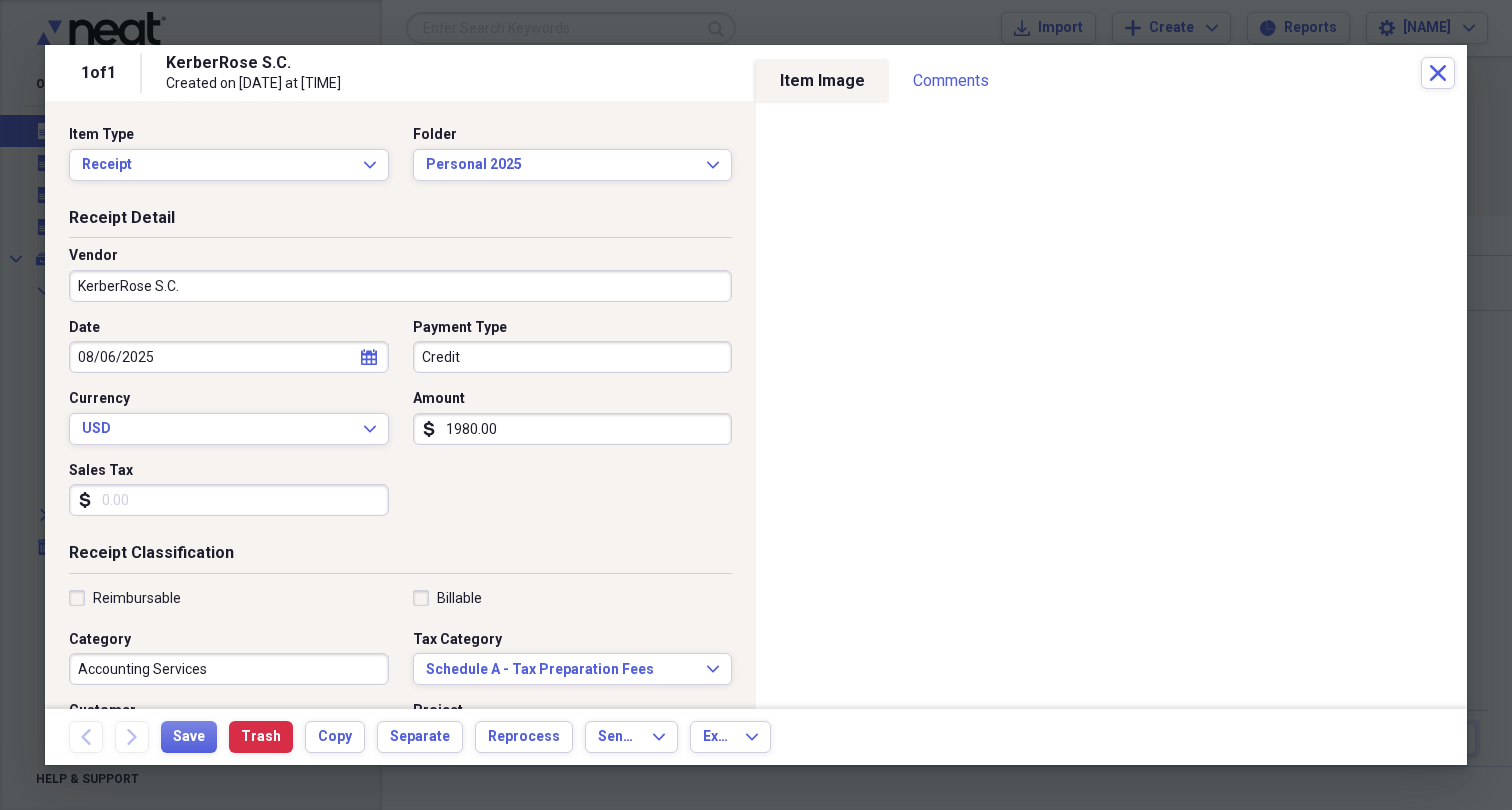 click on "Date [DATE] calendar Calendar Payment Type Credit Currency USD Expand Amount dollar-sign [AMOUNT] Sales Tax dollar-sign" at bounding box center [400, 425] 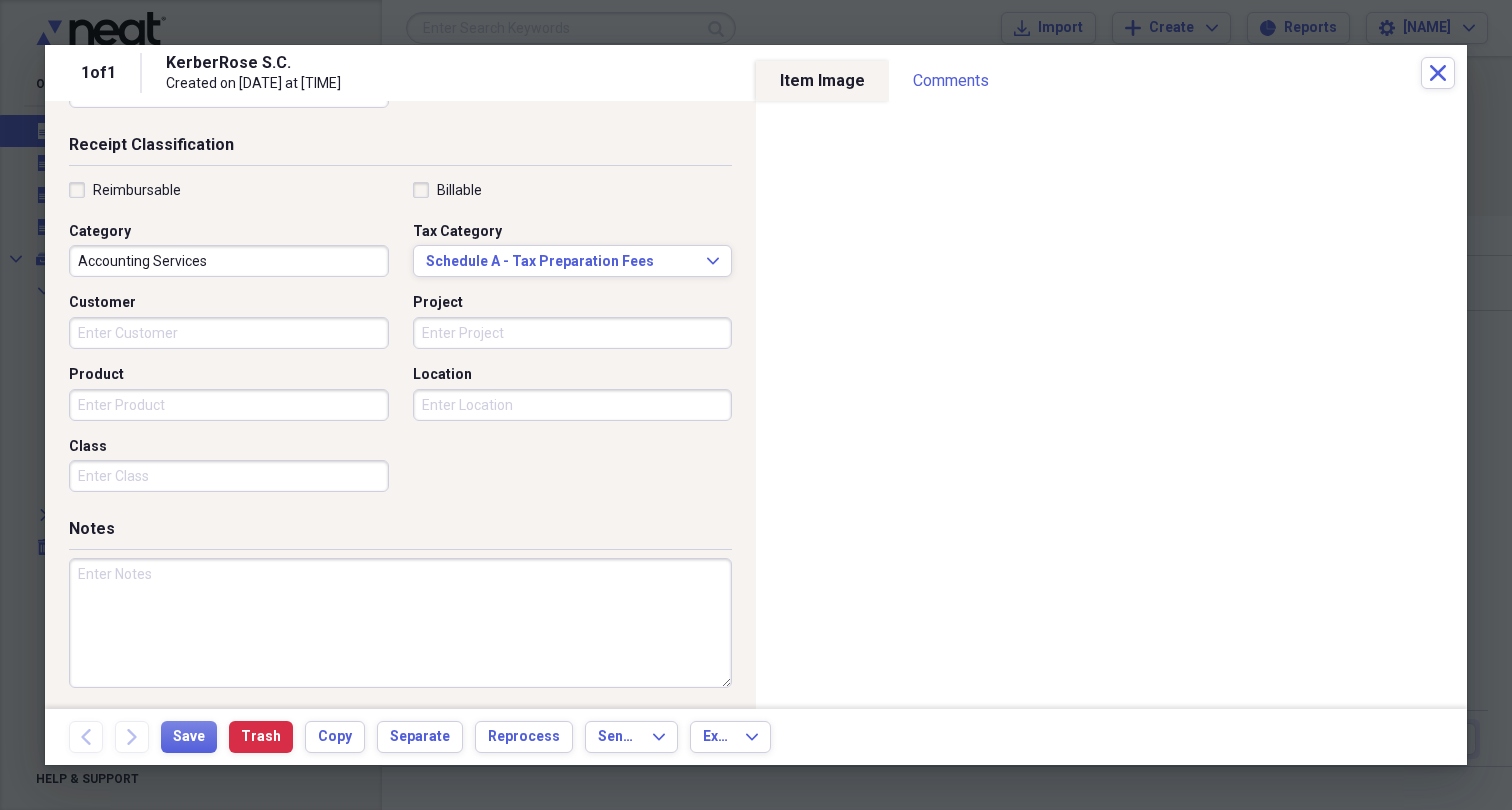 scroll, scrollTop: 406, scrollLeft: 0, axis: vertical 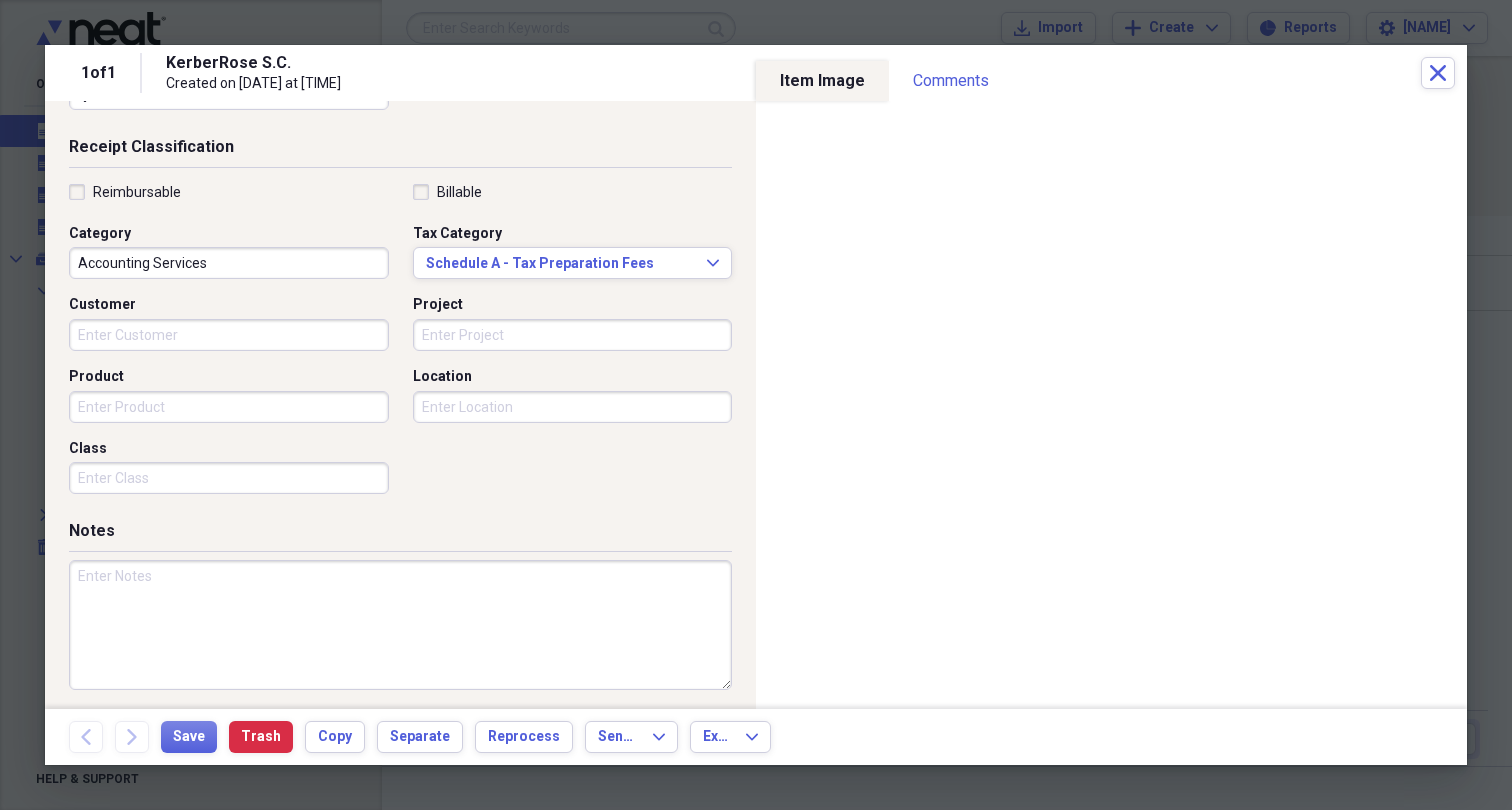 click at bounding box center (400, 625) 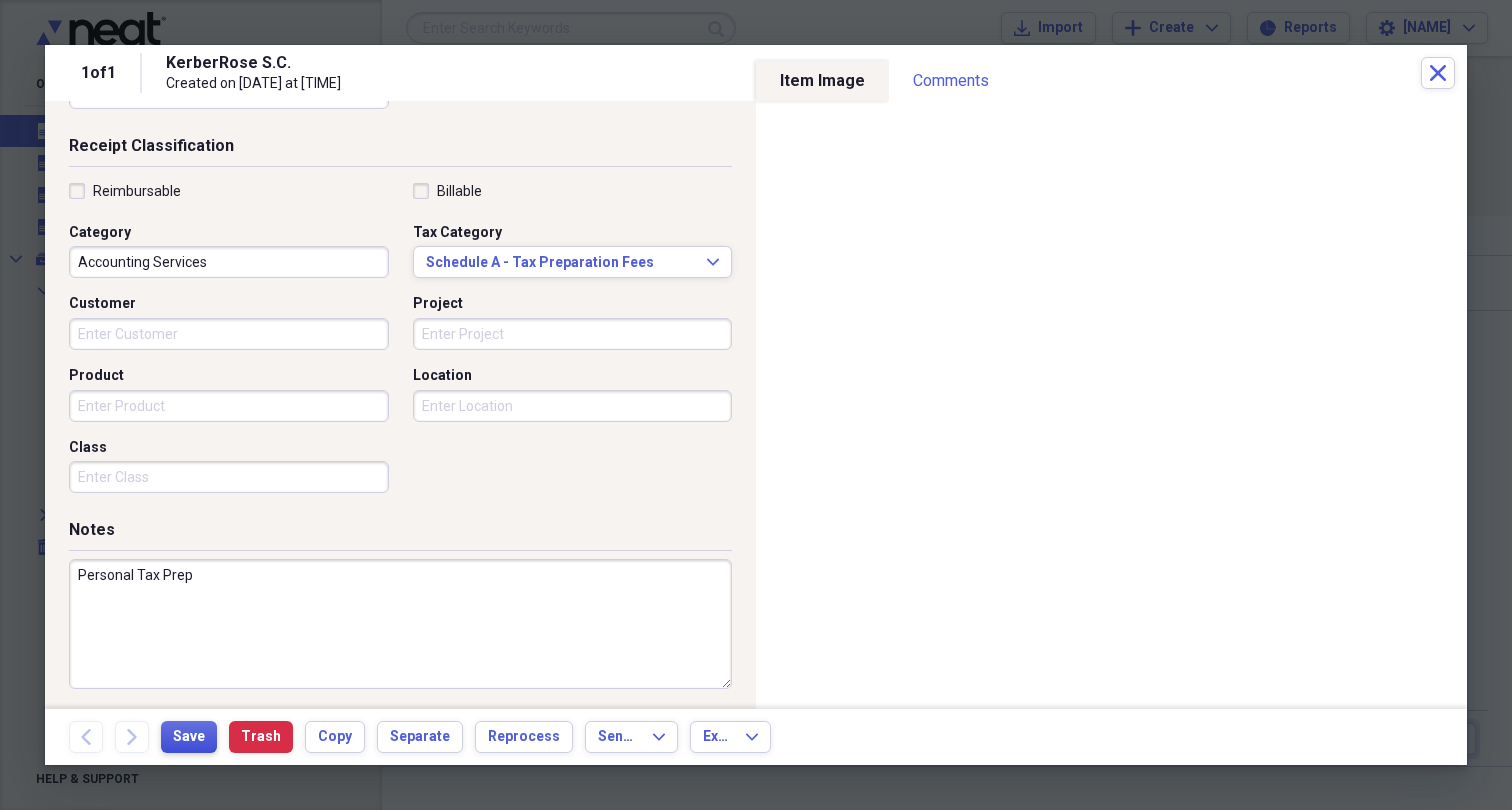 scroll, scrollTop: 406, scrollLeft: 0, axis: vertical 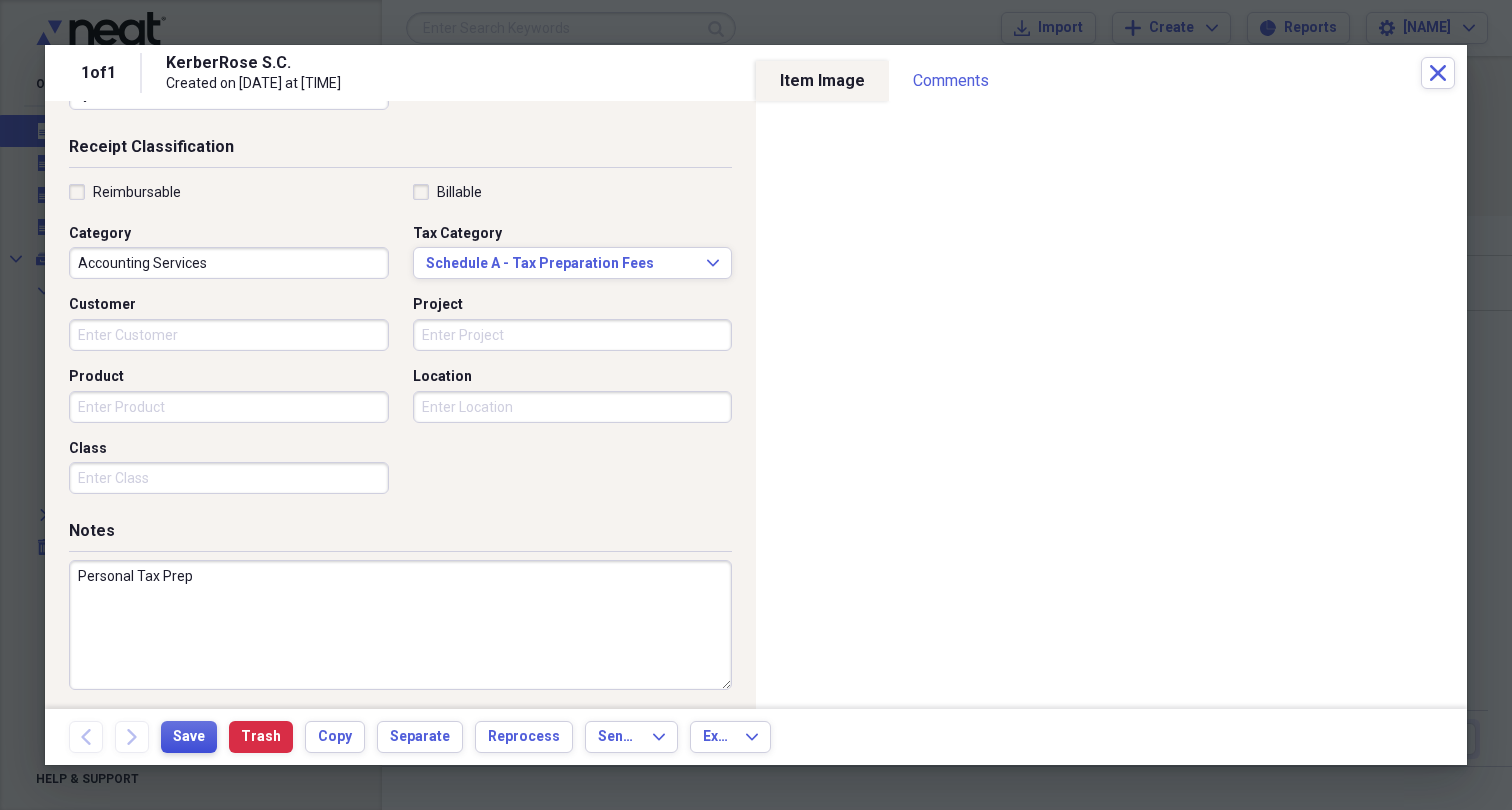 type on "Personal Tax Prep" 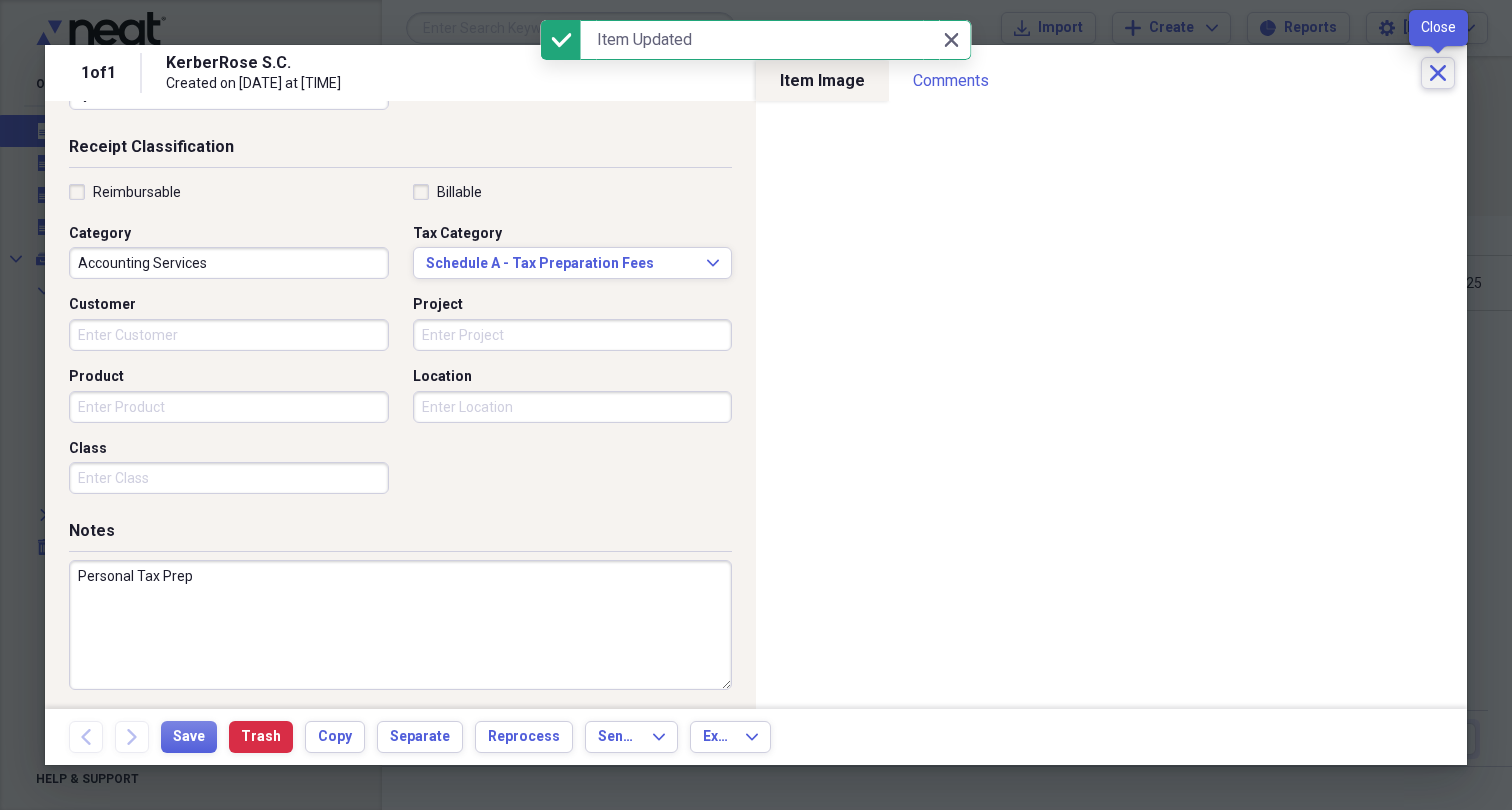 click 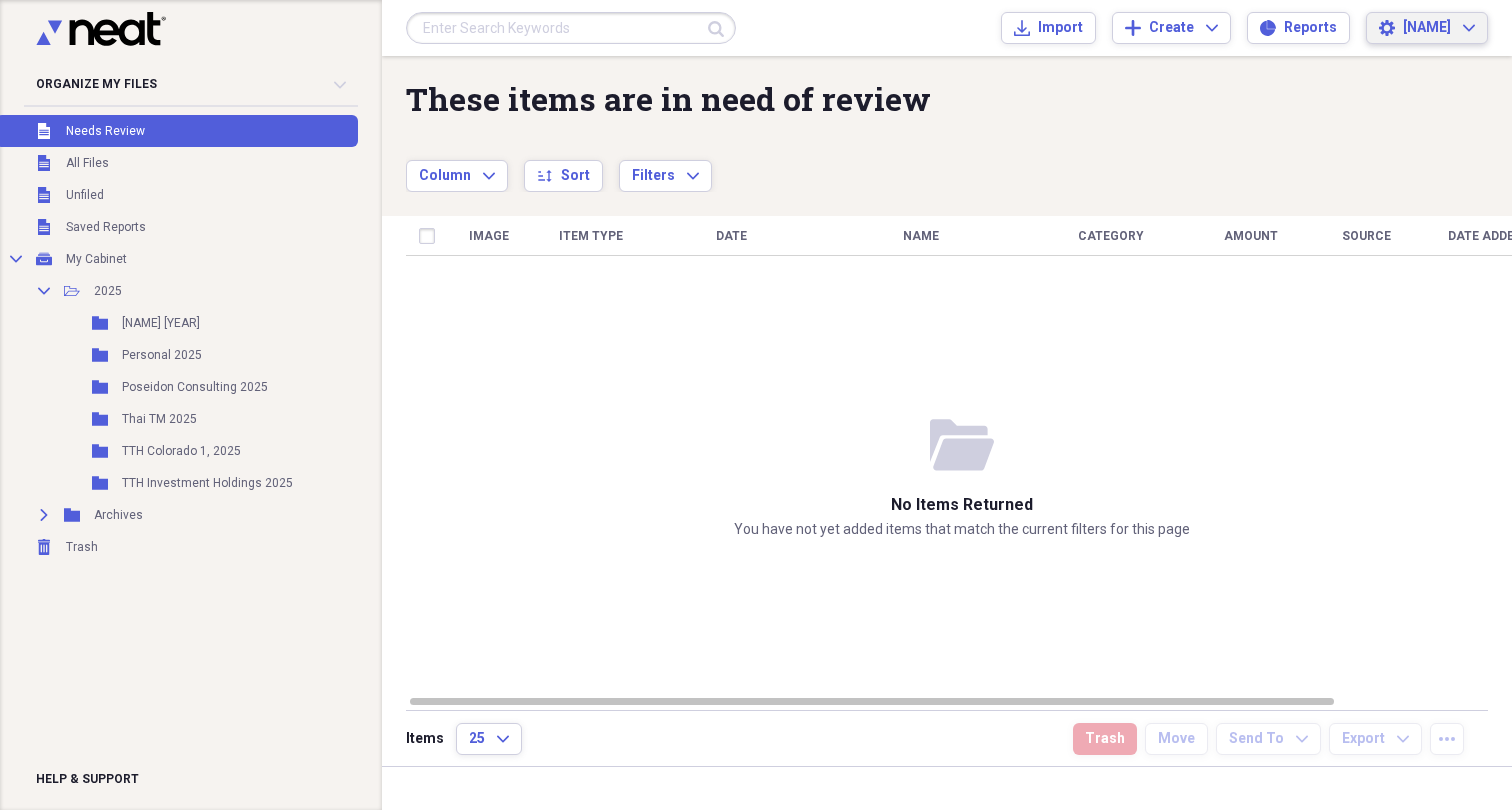 click on "Expand" 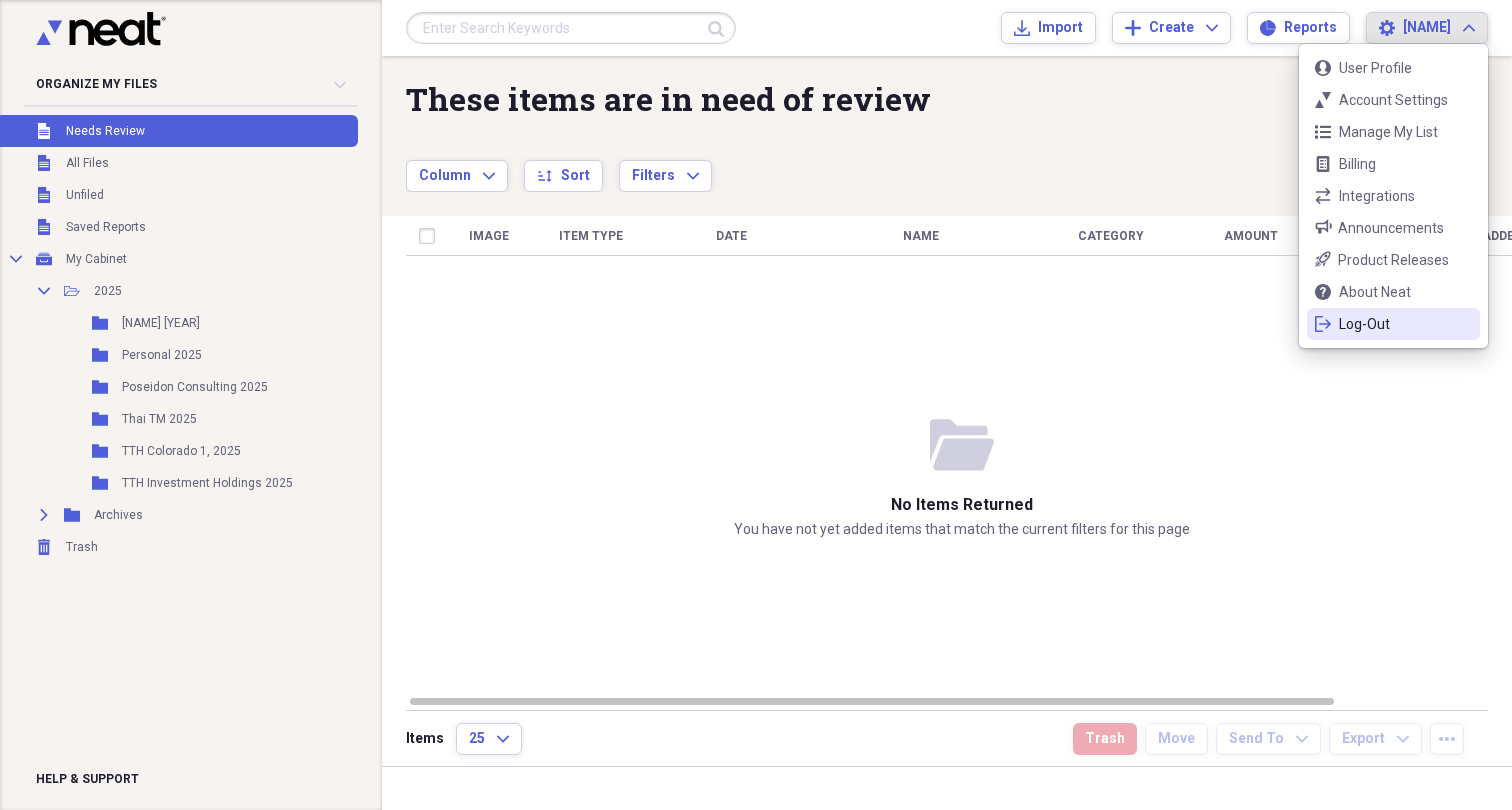 click on "Log-Out" at bounding box center (1393, 324) 